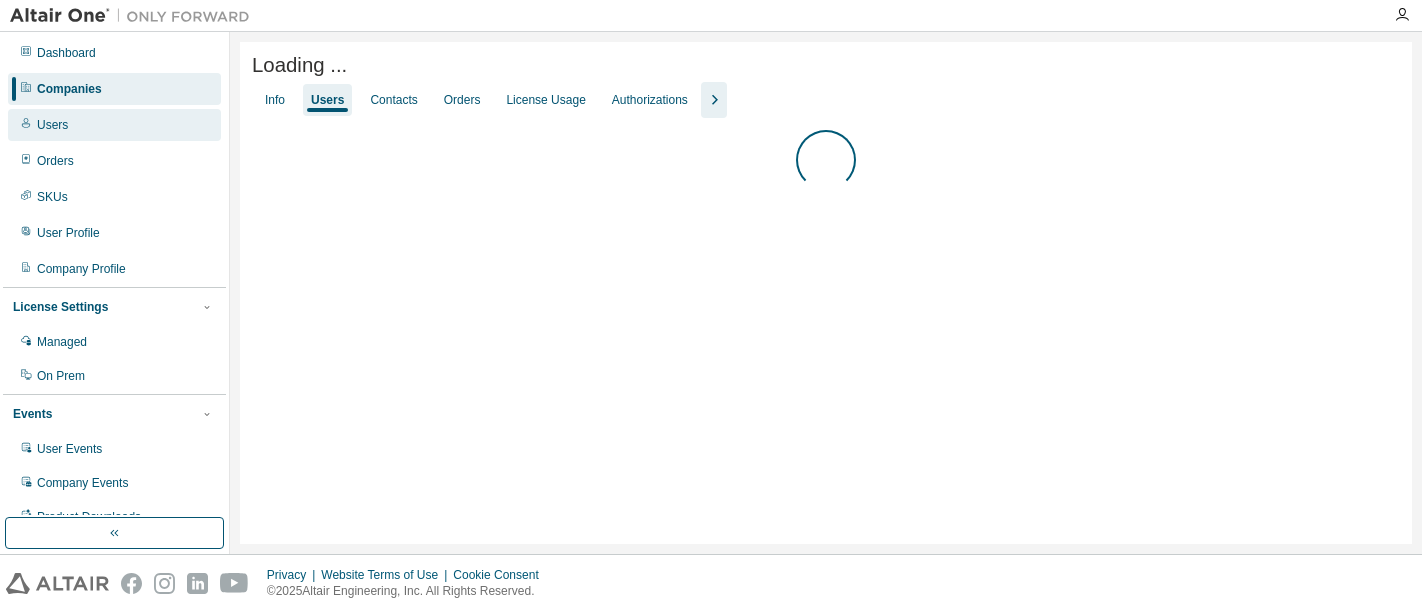 scroll, scrollTop: 0, scrollLeft: 0, axis: both 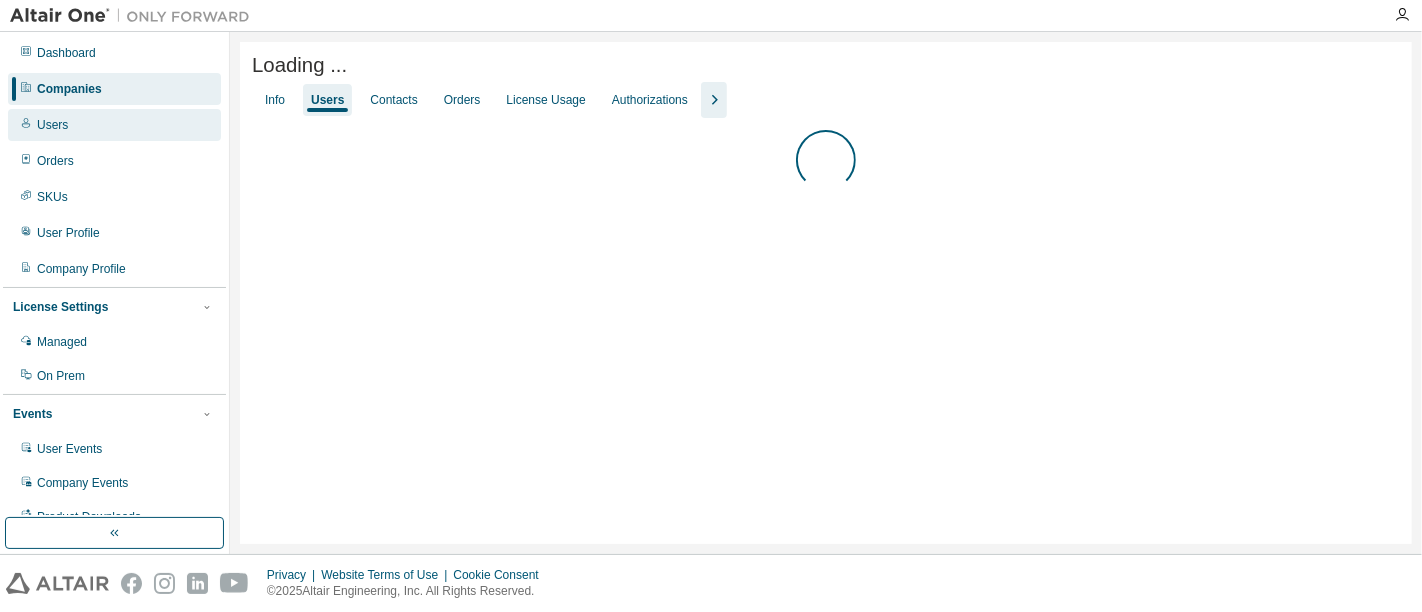 click on "Users" at bounding box center [52, 125] 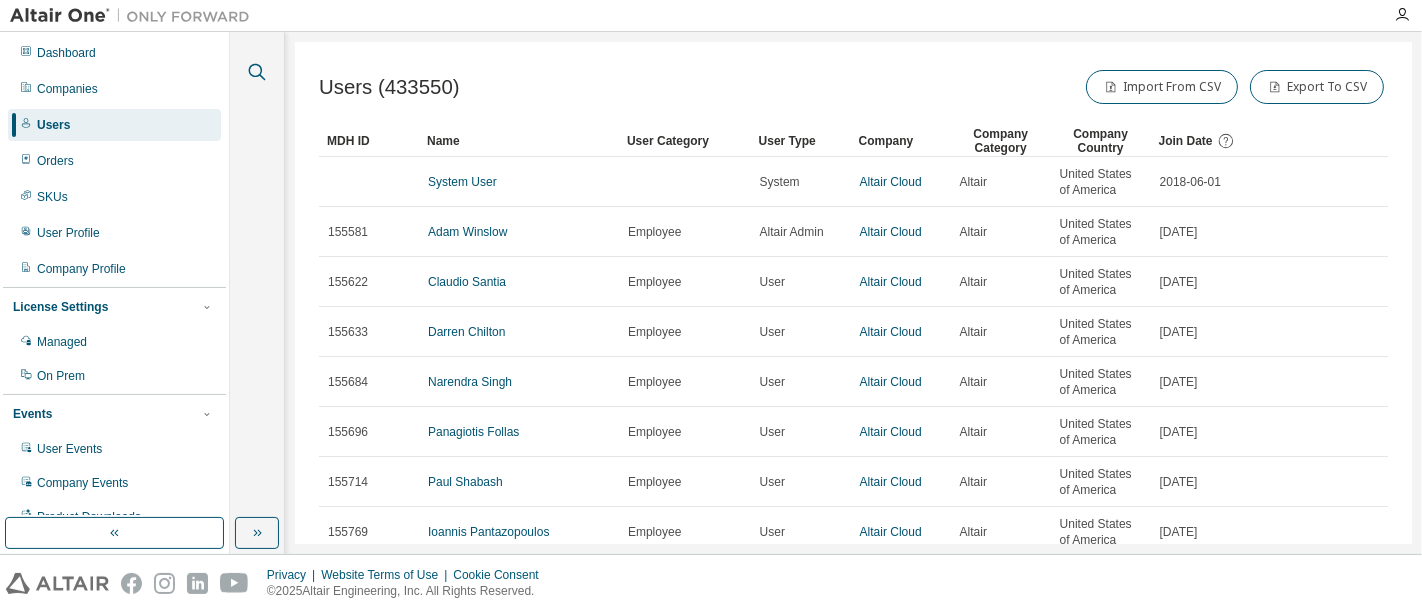 click 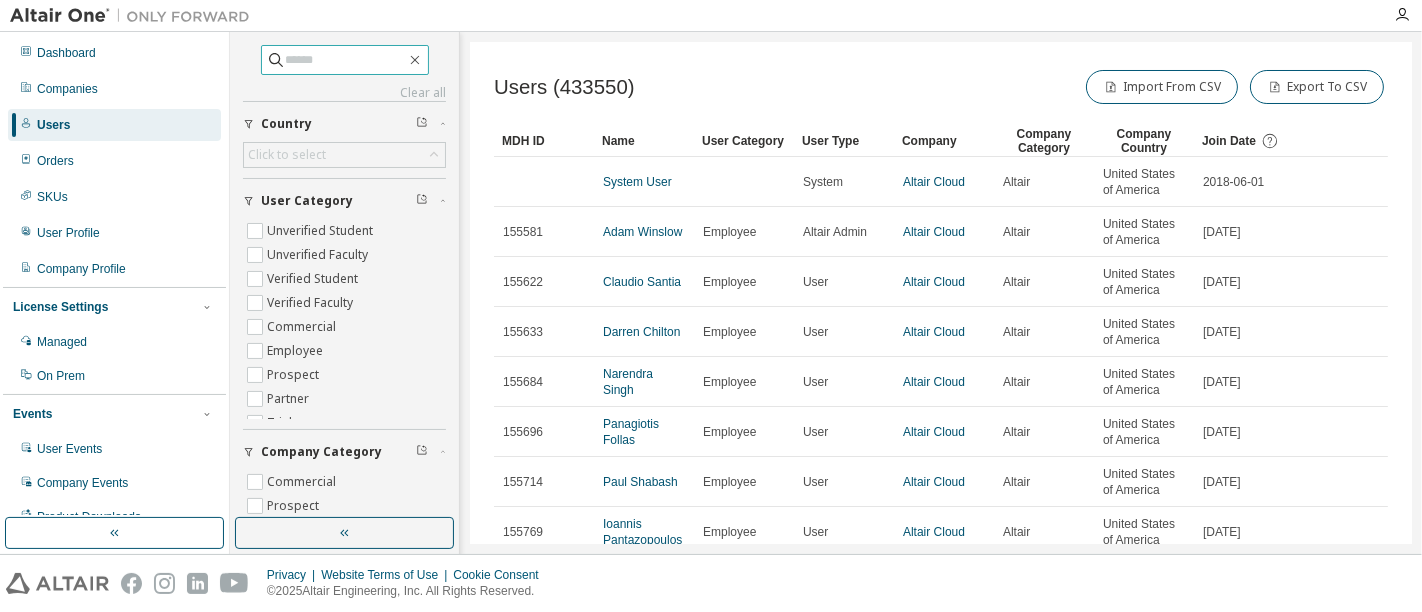 click at bounding box center [346, 60] 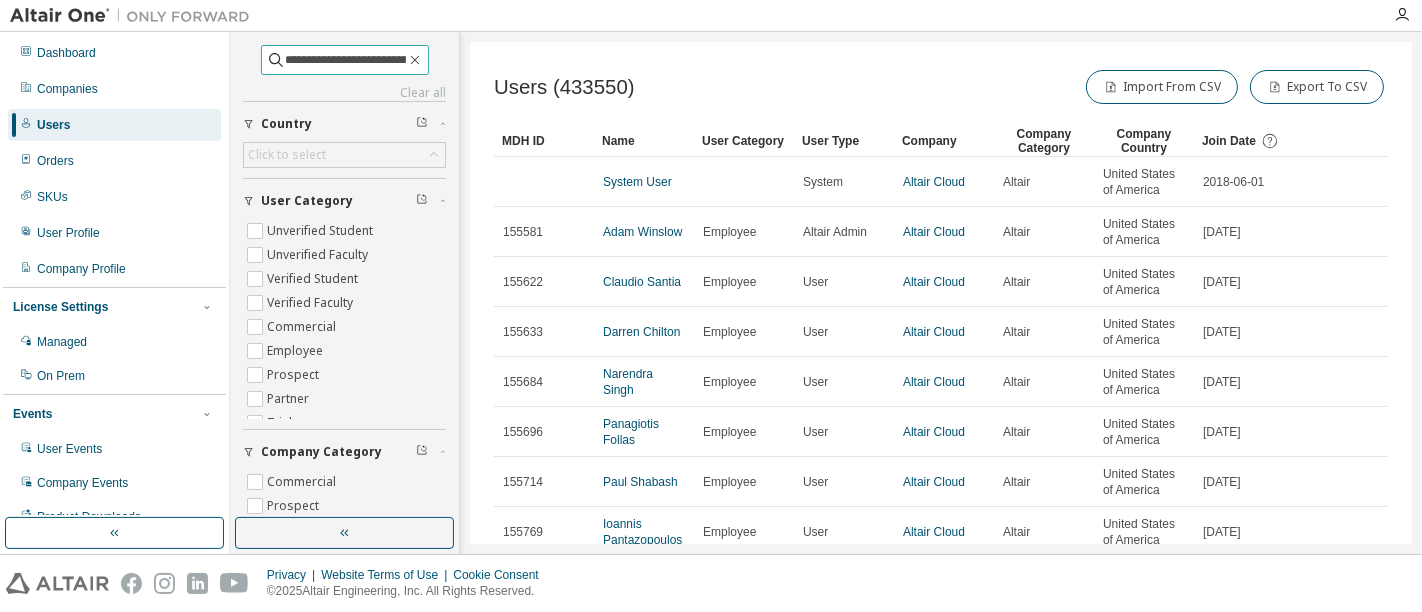 scroll, scrollTop: 0, scrollLeft: 100, axis: horizontal 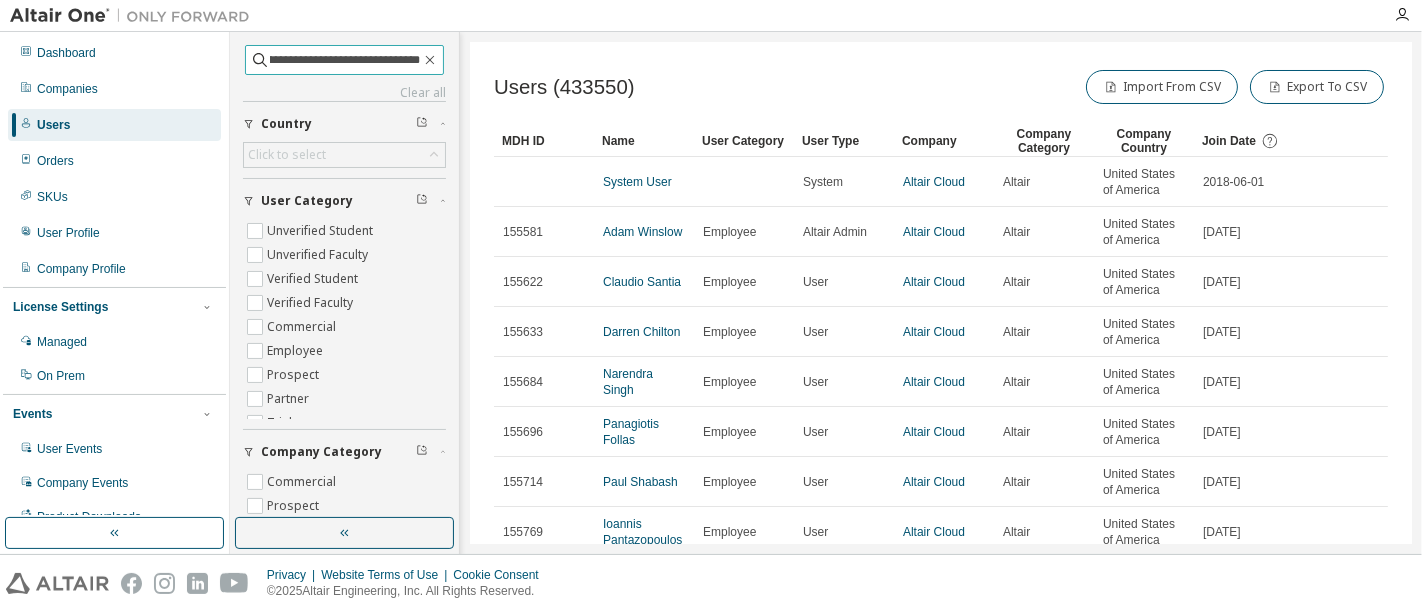 type on "**********" 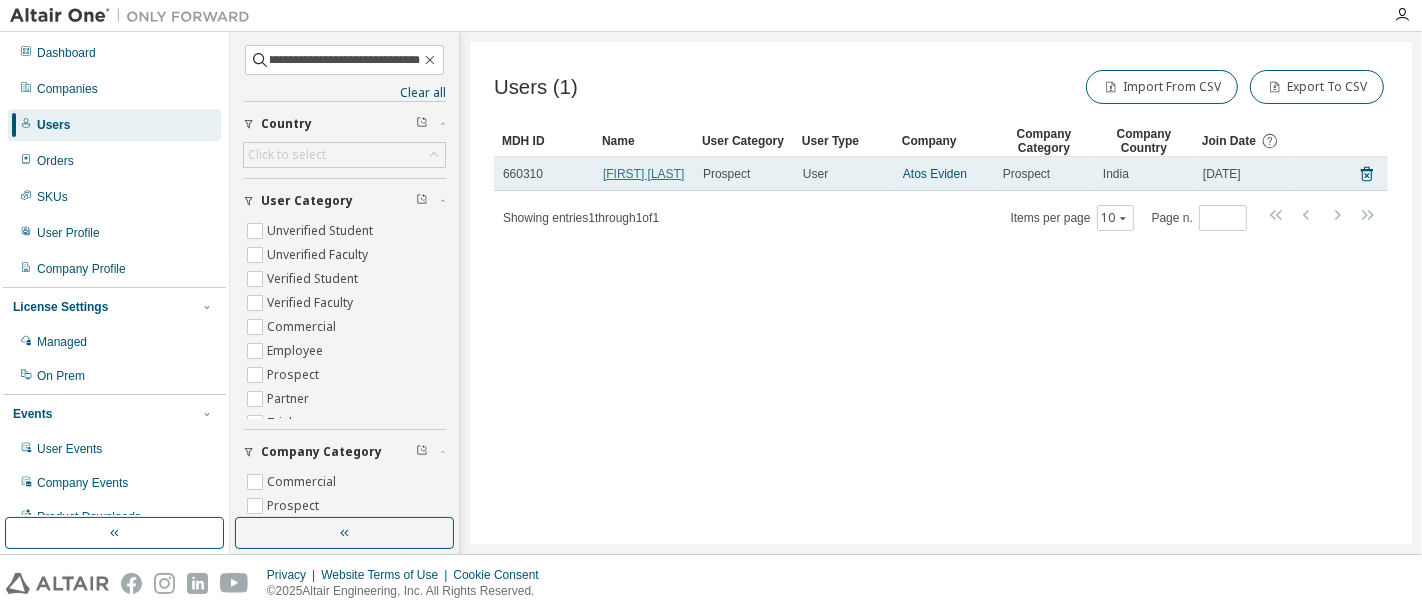 click on "[FIRST] [LAST]" at bounding box center (643, 174) 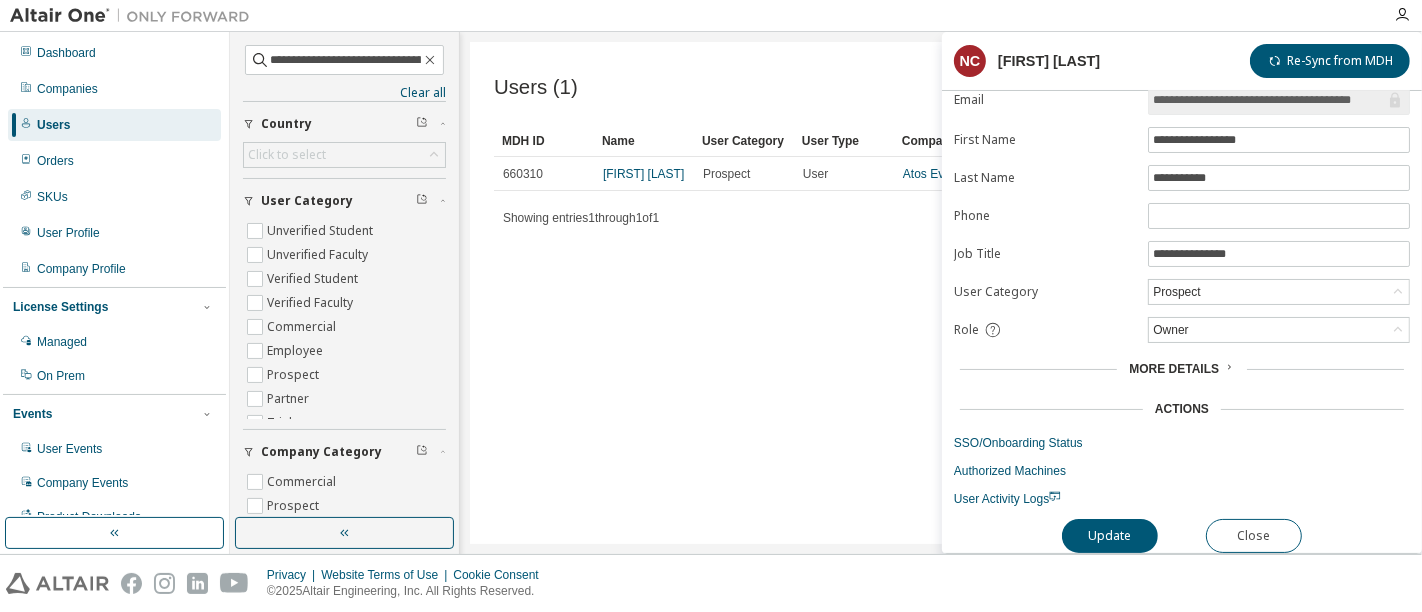 scroll, scrollTop: 62, scrollLeft: 0, axis: vertical 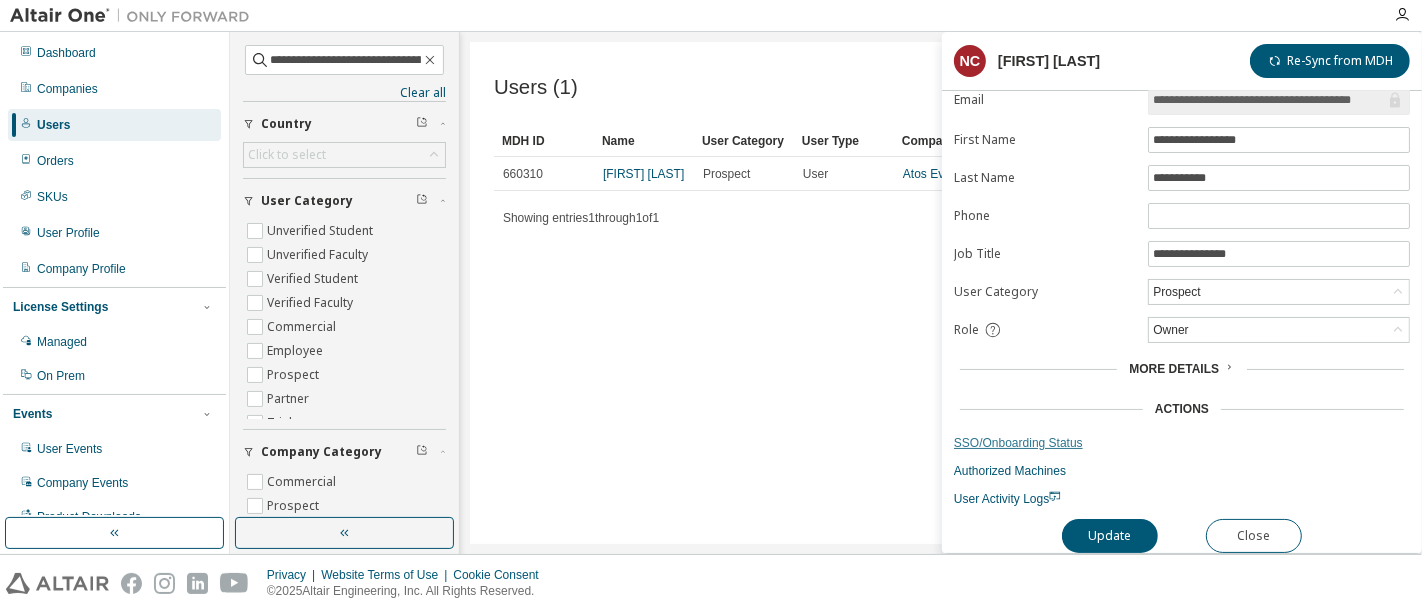 click on "SSO/Onboarding Status" at bounding box center (1182, 443) 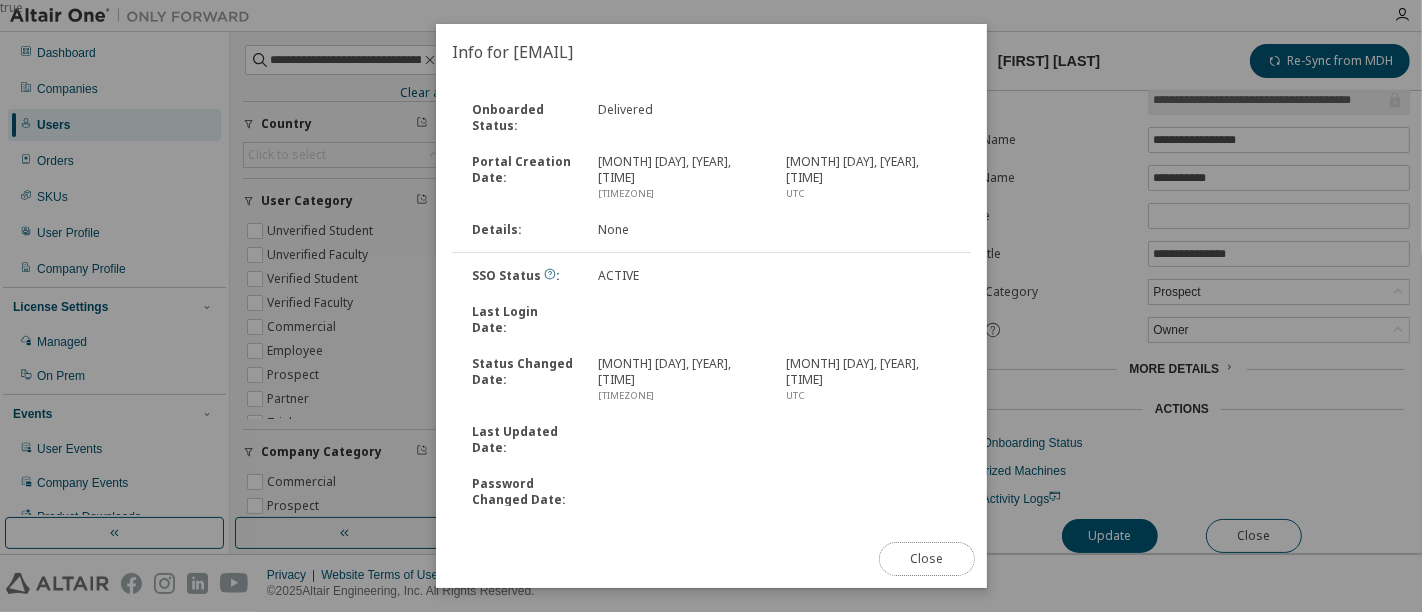 type 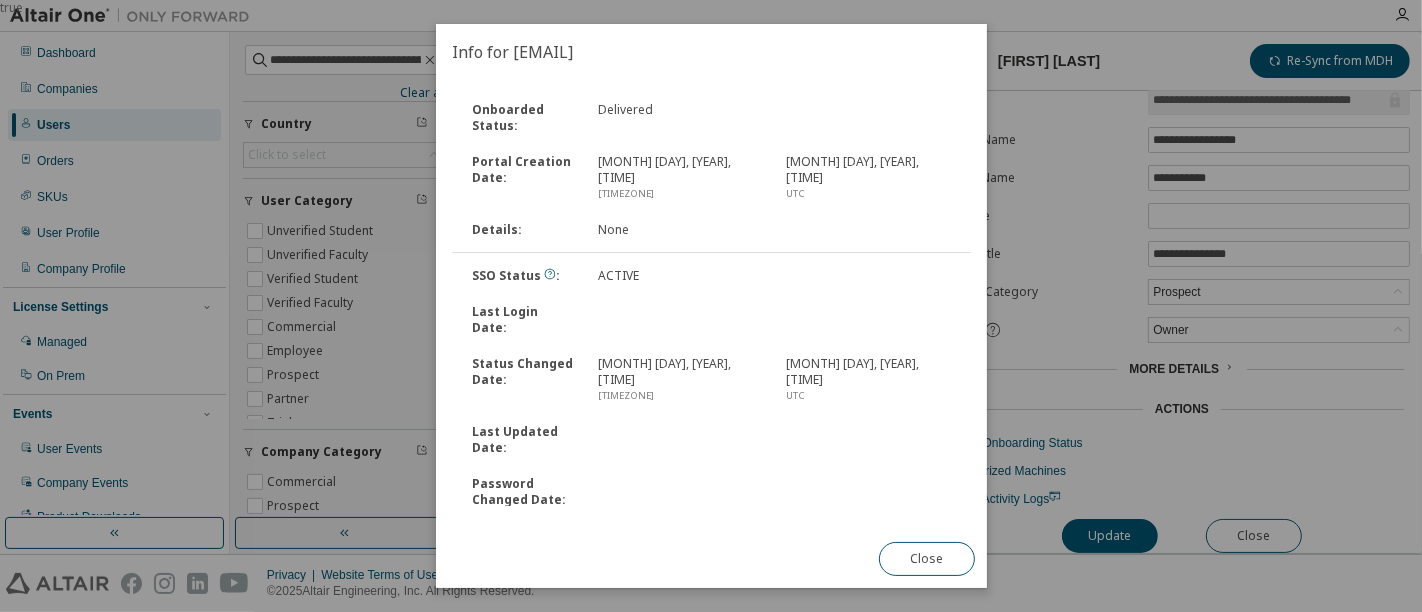 click on "Password Changed Date :" at bounding box center [523, 492] 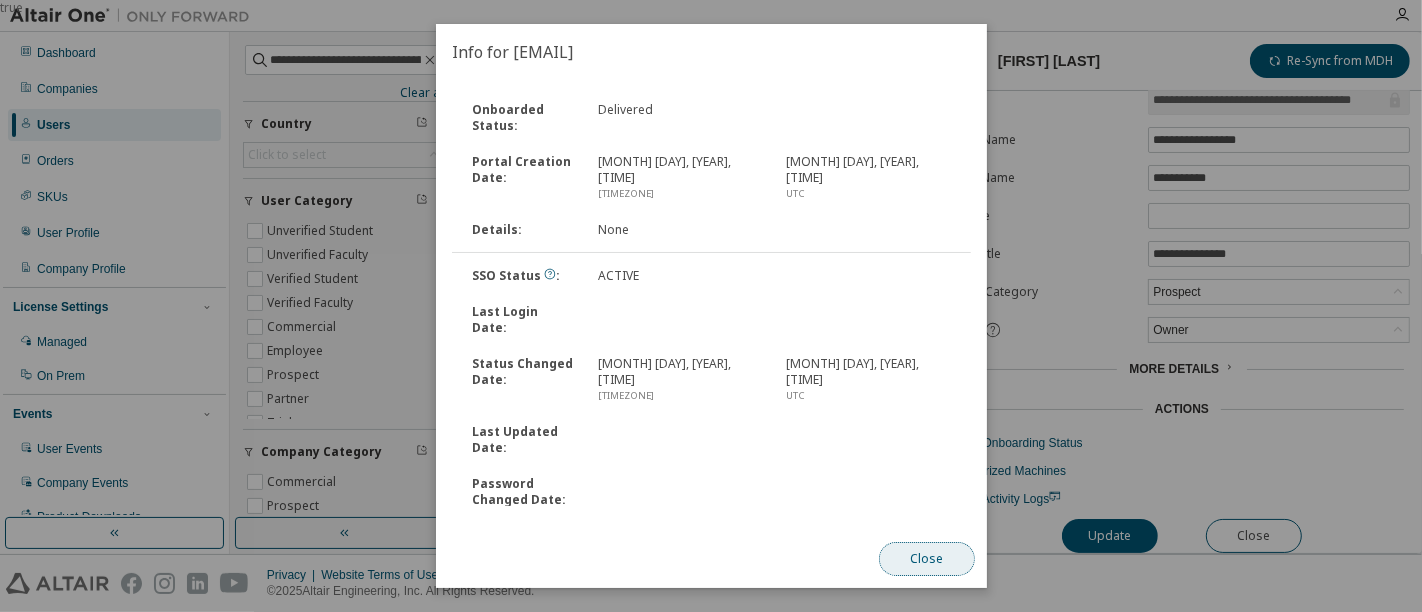click on "Close" at bounding box center [926, 559] 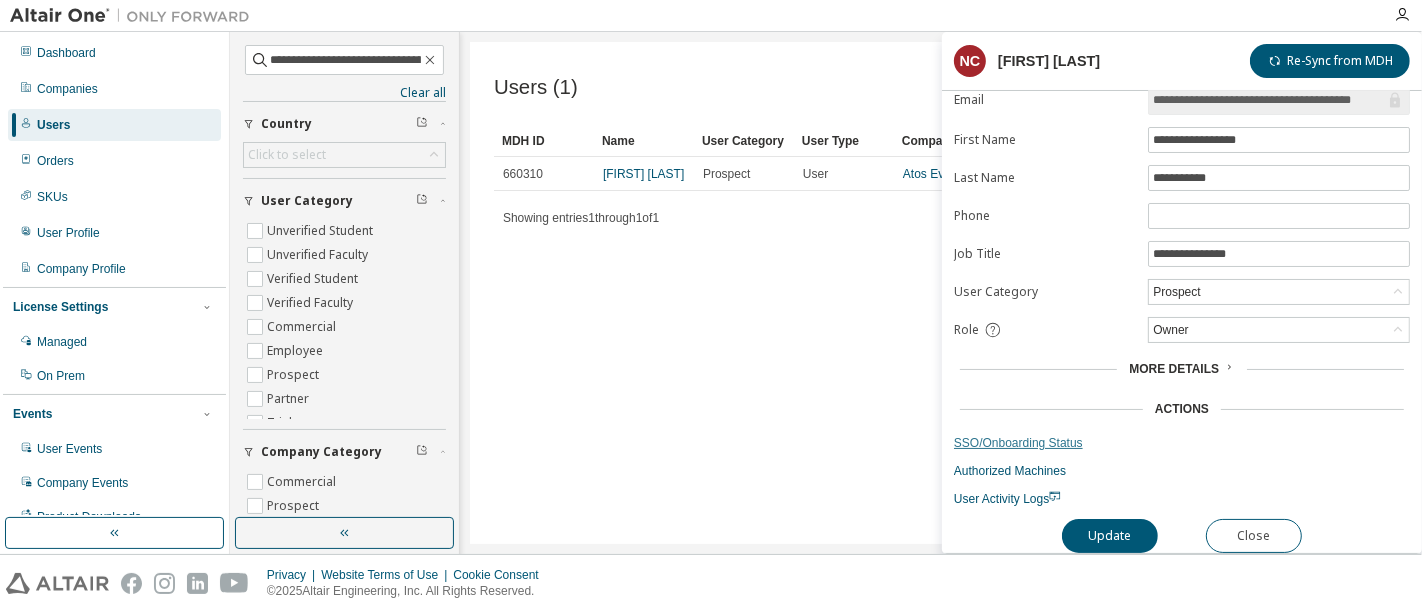 click on "SSO/Onboarding Status" at bounding box center (1182, 443) 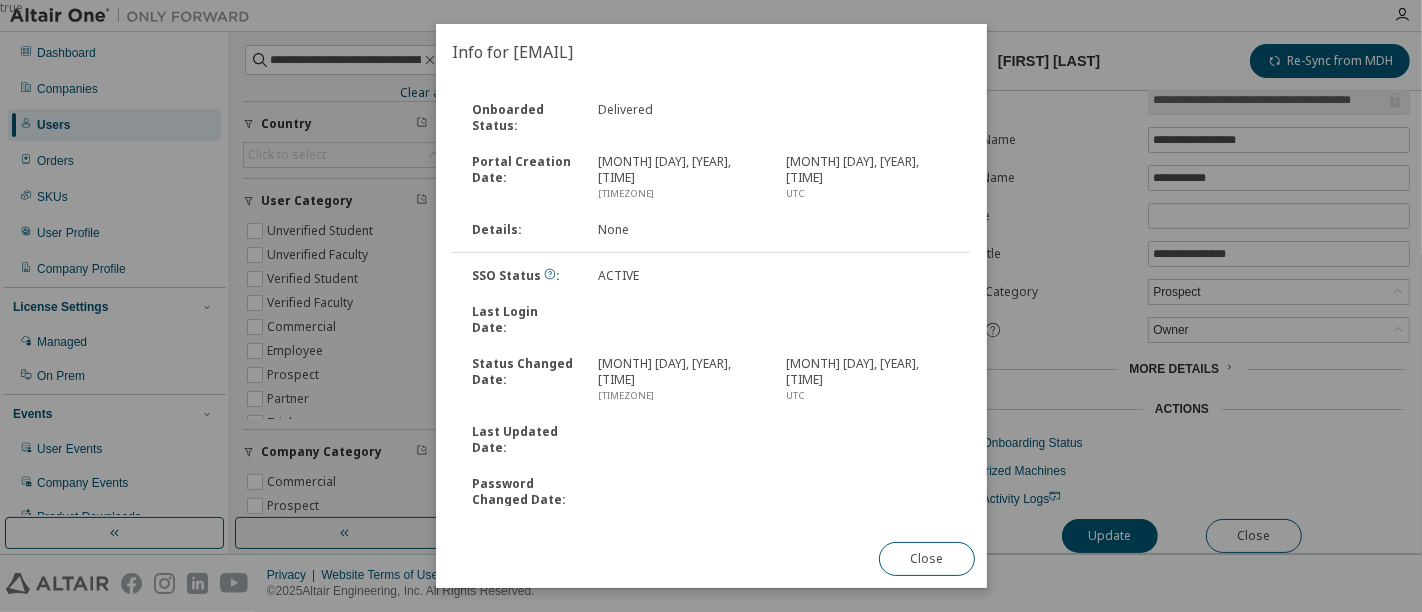 click on "ACTIVE" at bounding box center (679, 276) 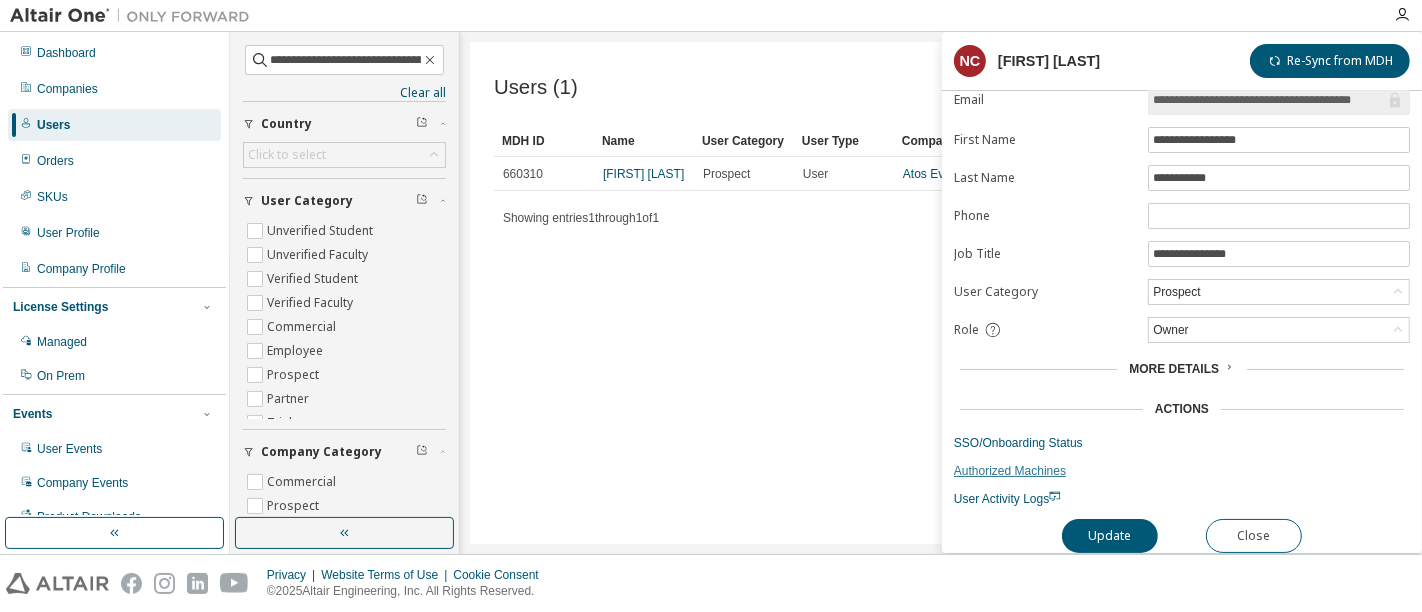 click on "Authorized Machines" at bounding box center (1182, 471) 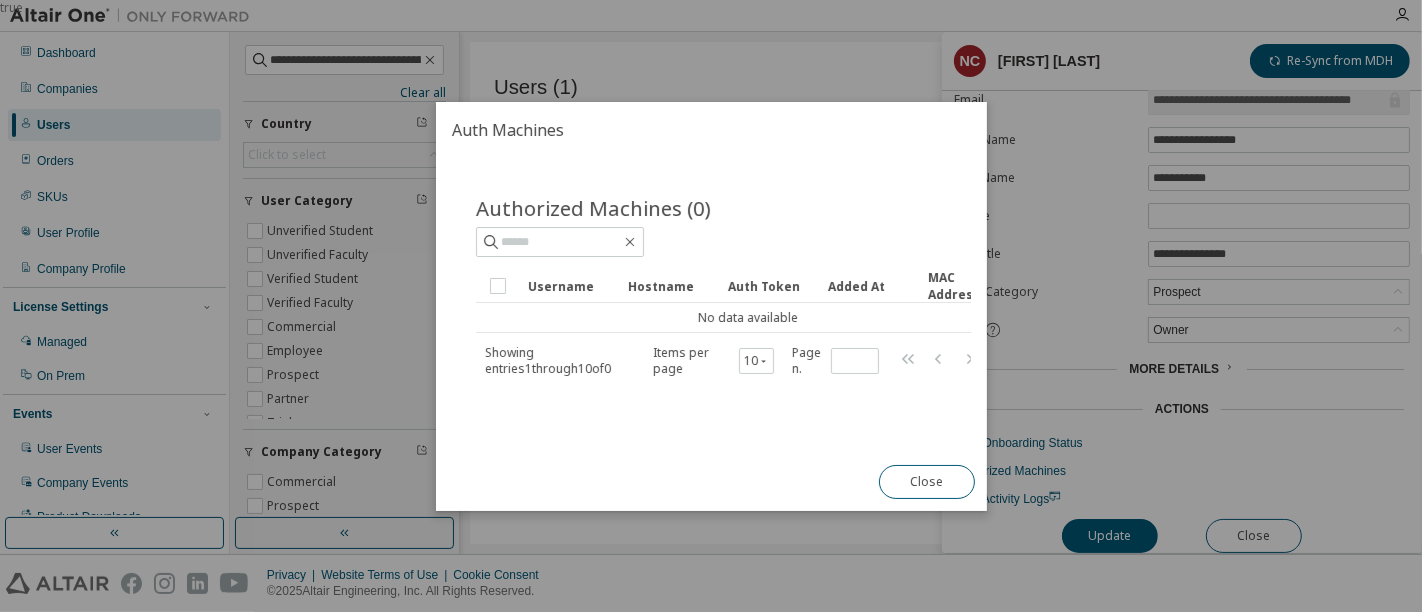 click on "true" at bounding box center (711, 306) 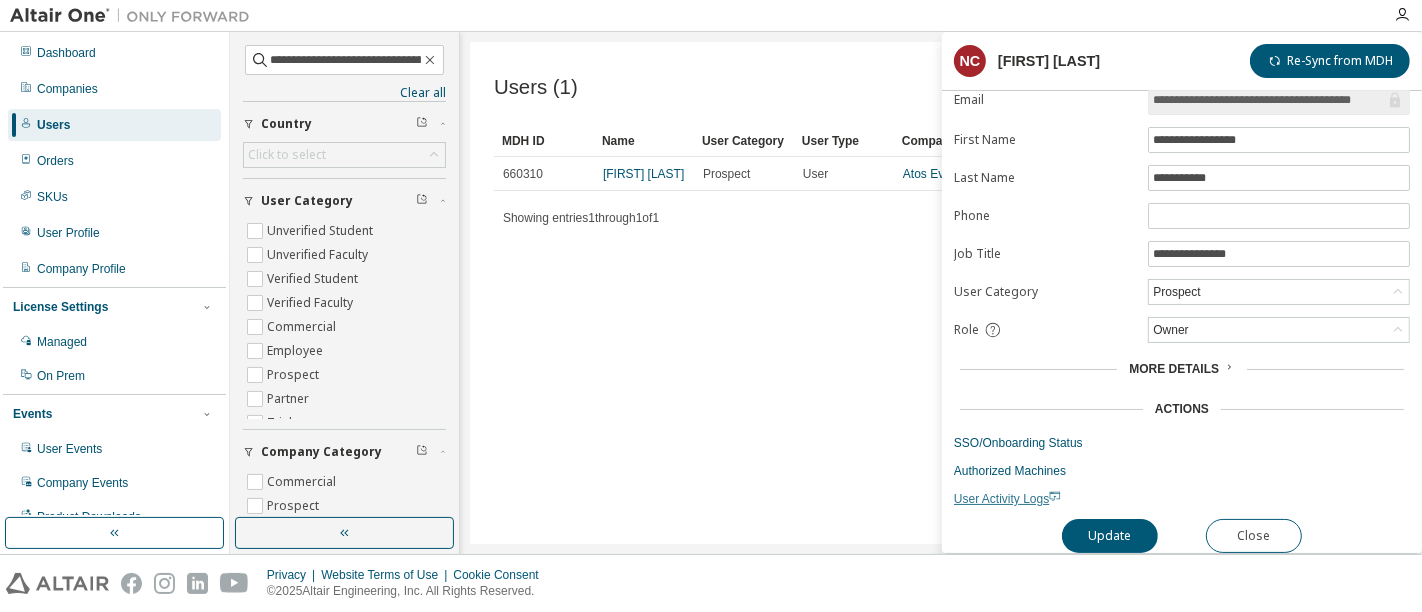 click on "User Activity Logs" at bounding box center [1007, 499] 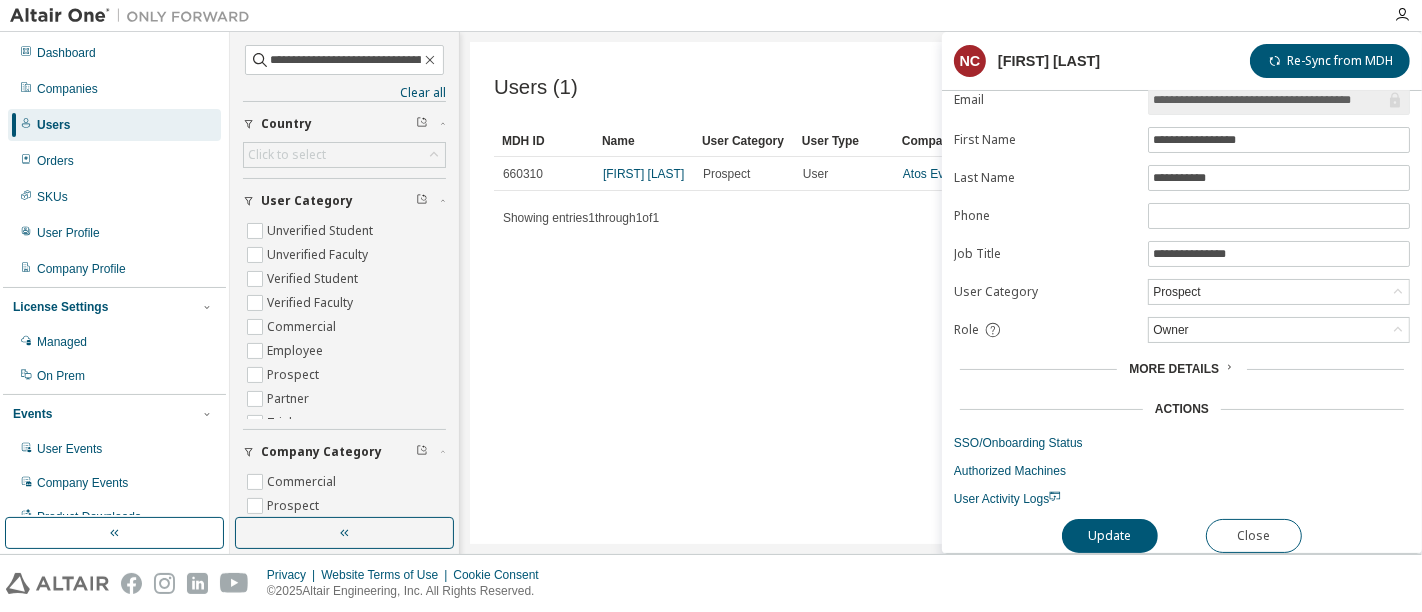 click 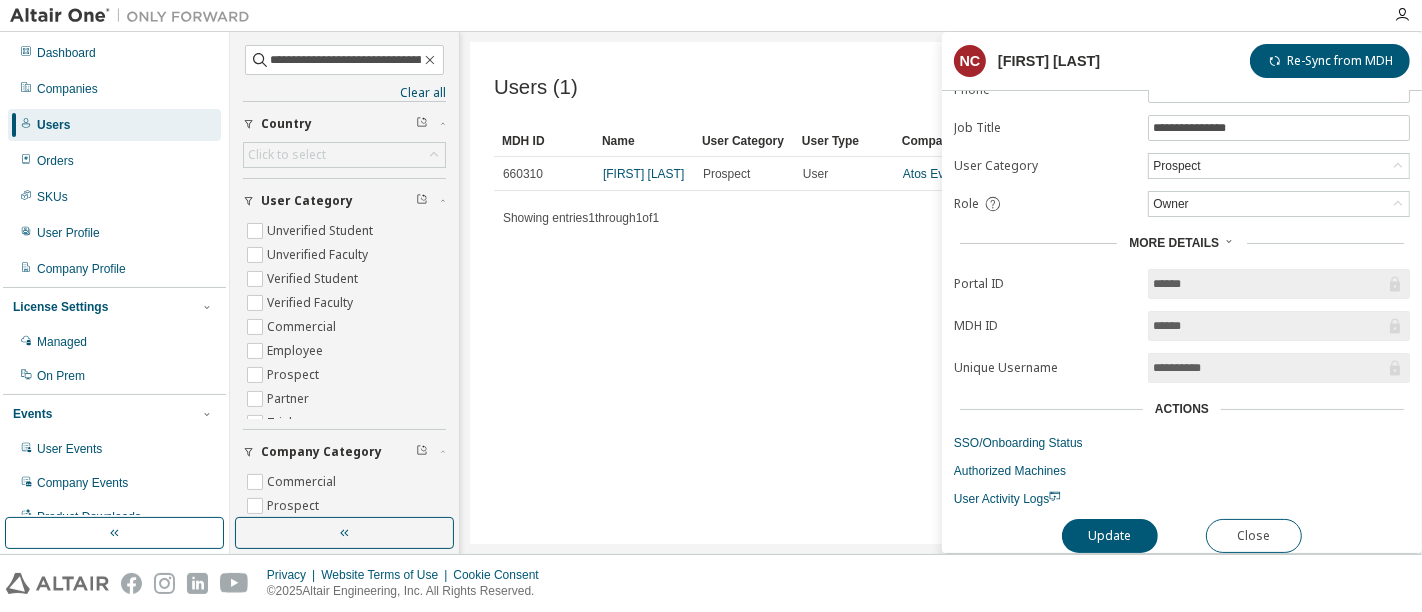 scroll, scrollTop: 187, scrollLeft: 0, axis: vertical 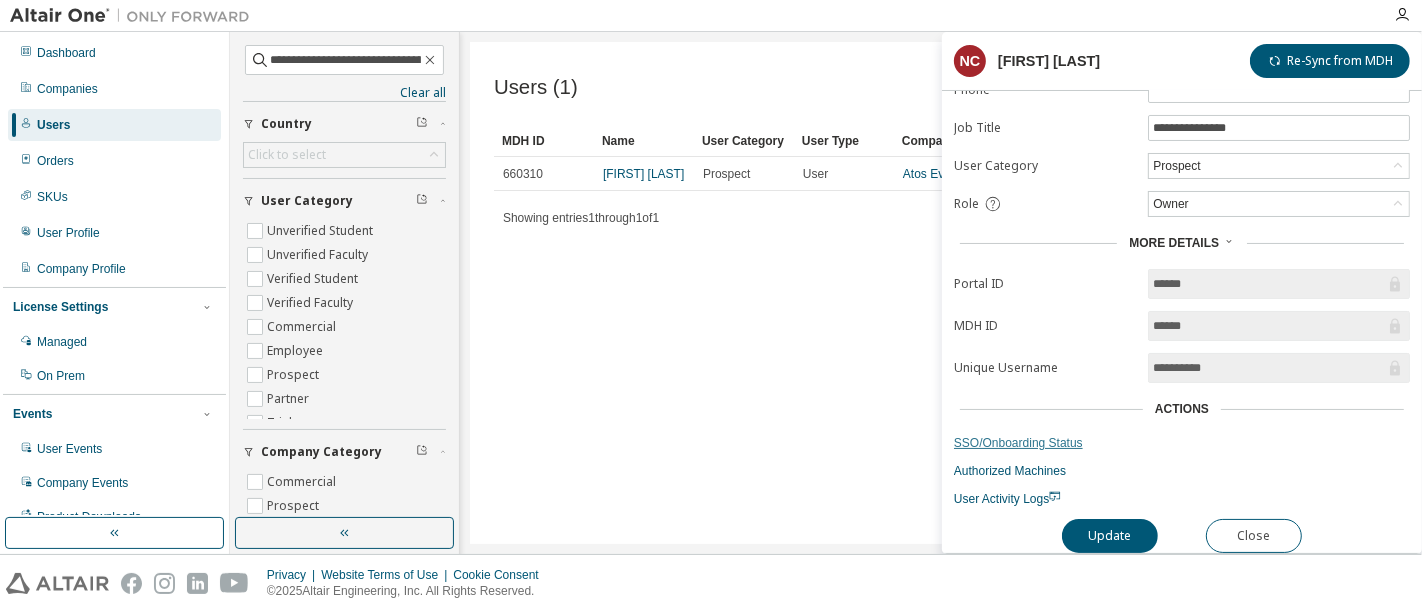 click on "SSO/Onboarding Status" at bounding box center [1182, 443] 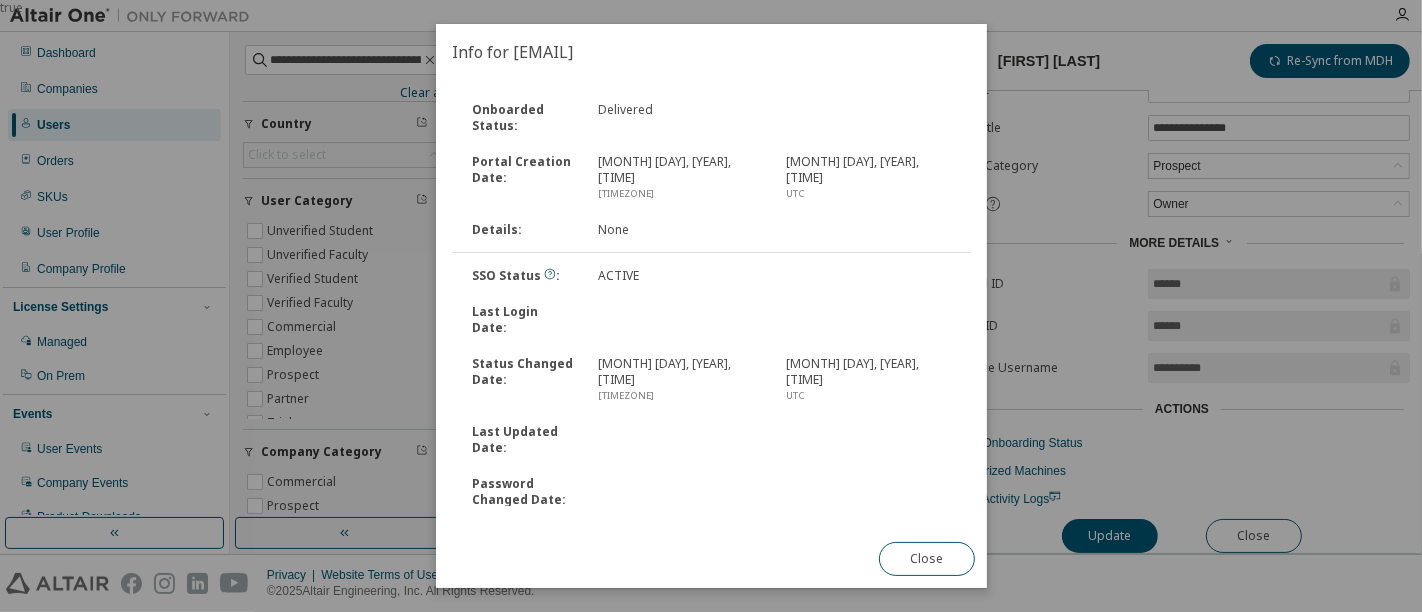 click on "true" at bounding box center [711, 306] 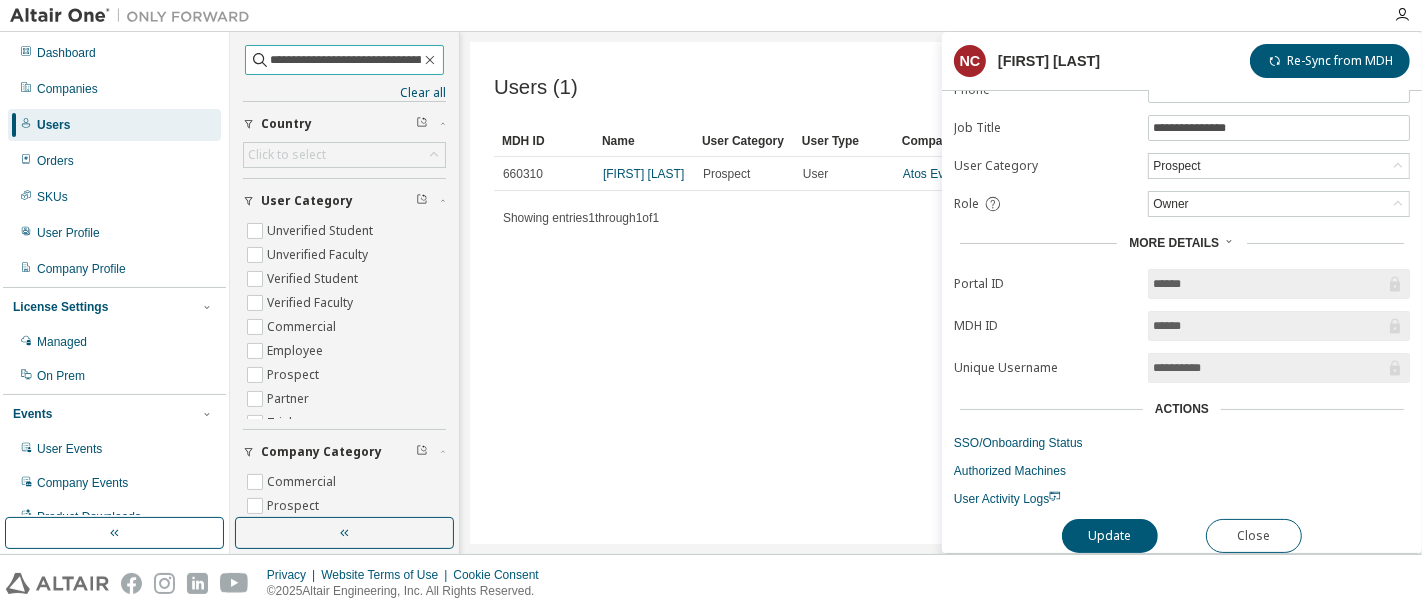 click on "**********" at bounding box center [345, 60] 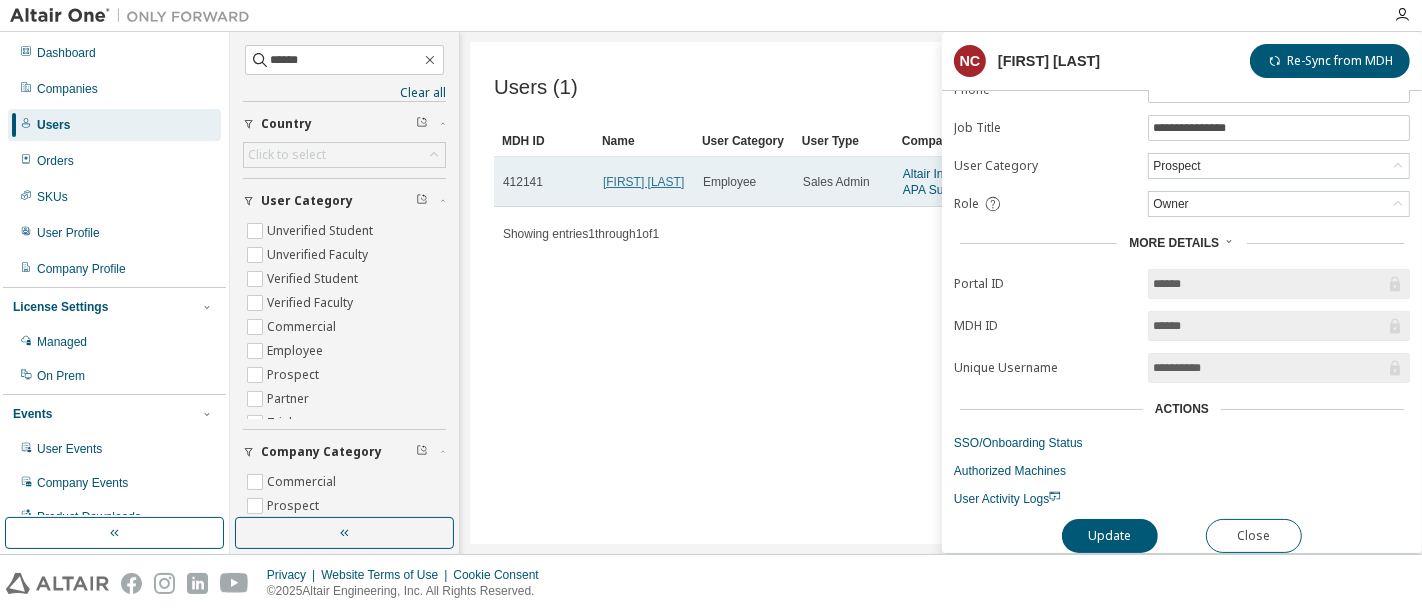 click on "[FIRST] [LAST]" at bounding box center [643, 182] 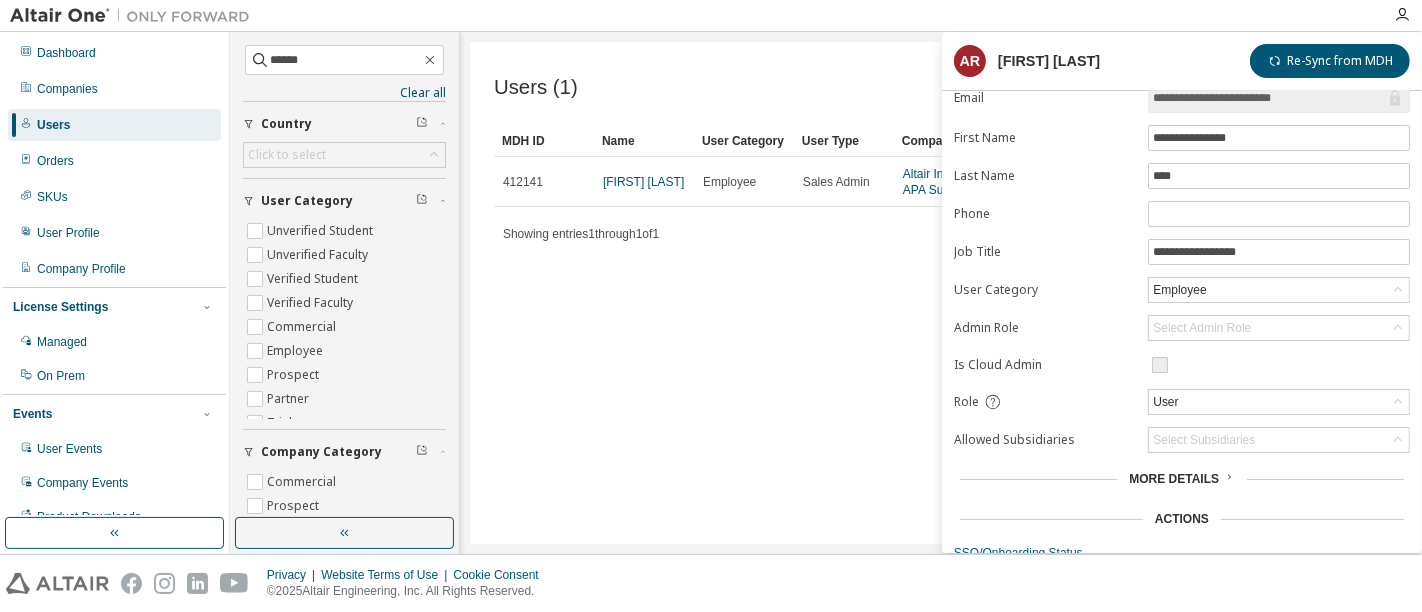 scroll, scrollTop: 173, scrollLeft: 0, axis: vertical 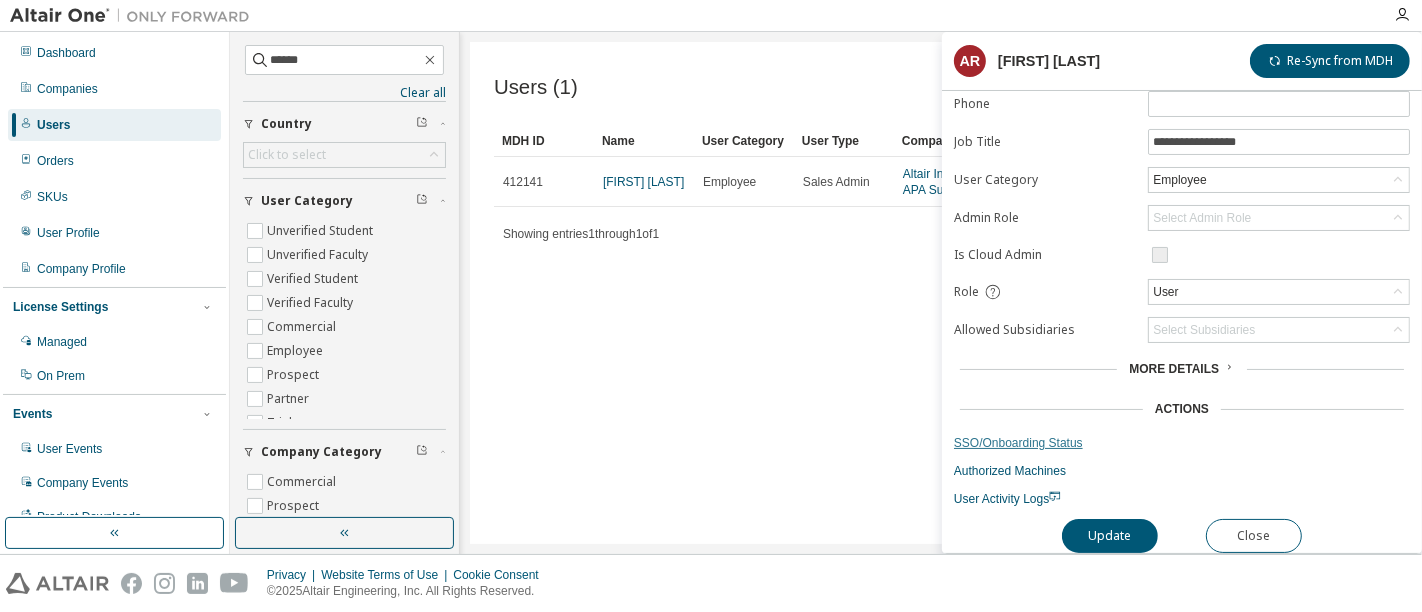 click on "SSO/Onboarding Status" at bounding box center (1182, 443) 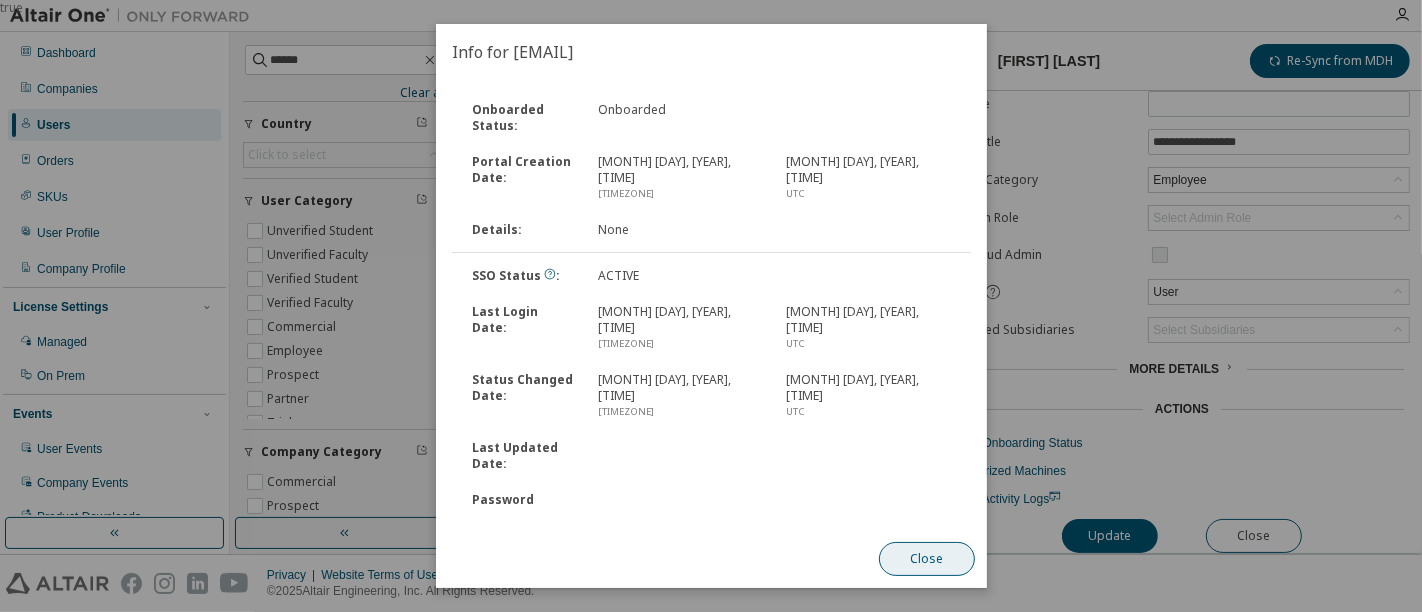 click on "Close" at bounding box center [926, 559] 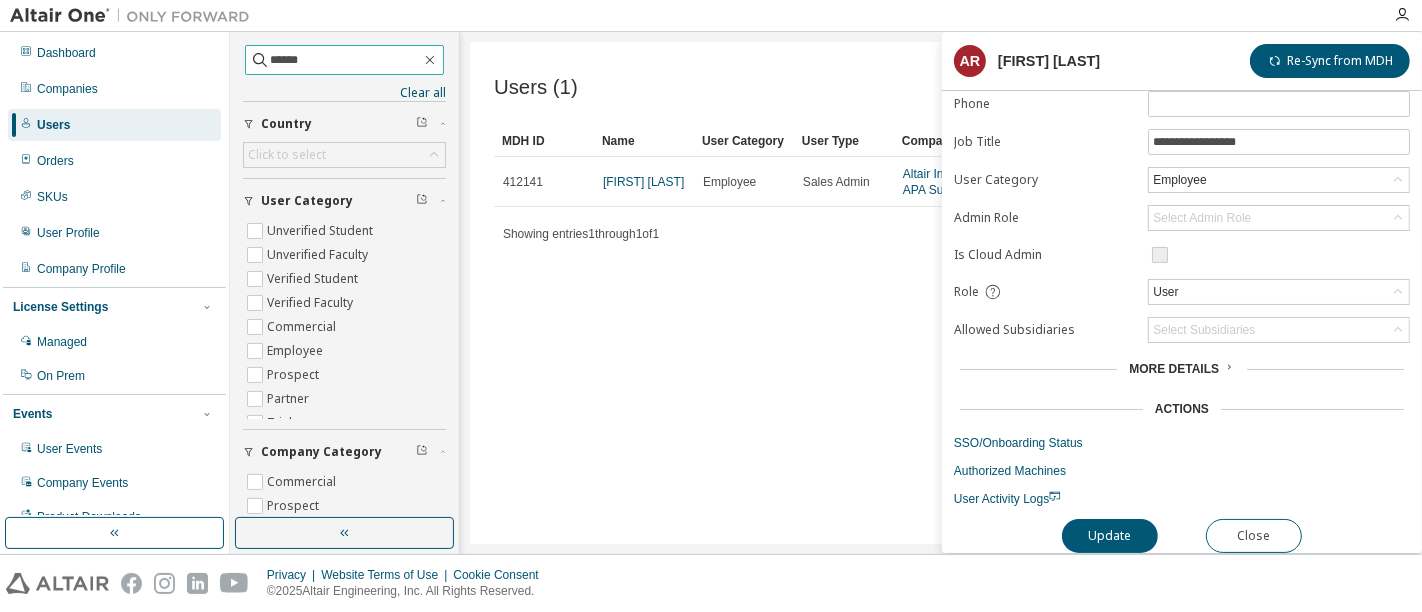 click on "******" at bounding box center (345, 60) 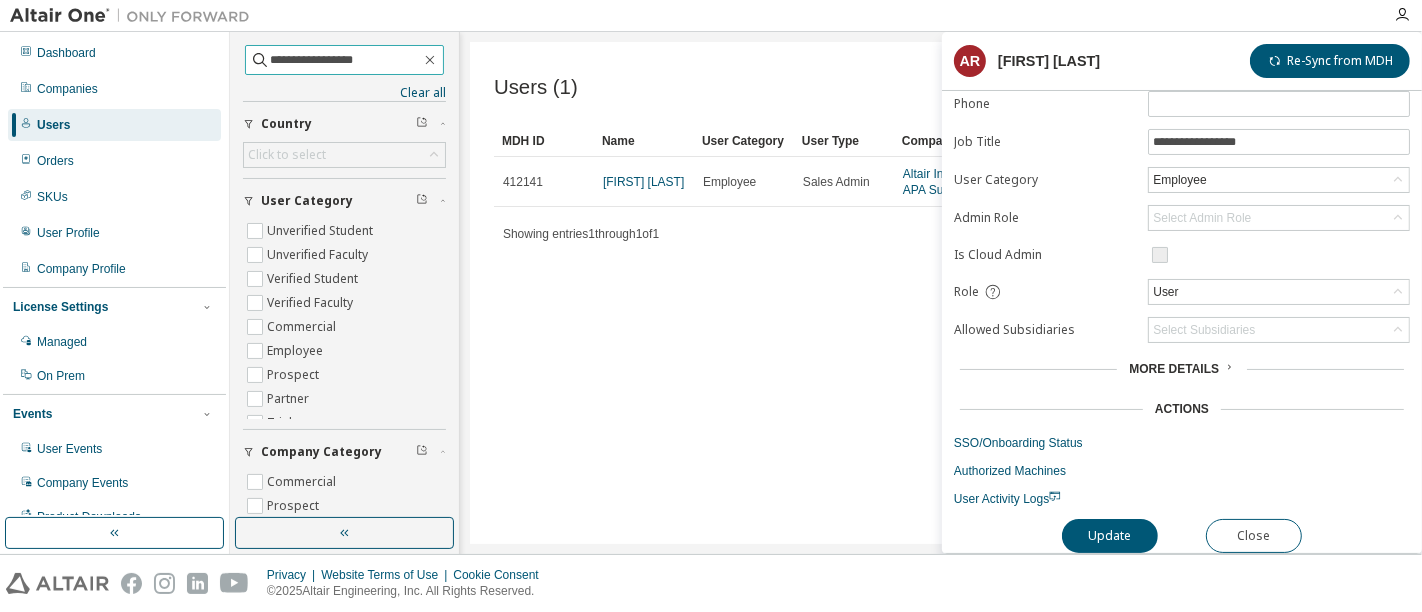 click on "**********" at bounding box center (345, 60) 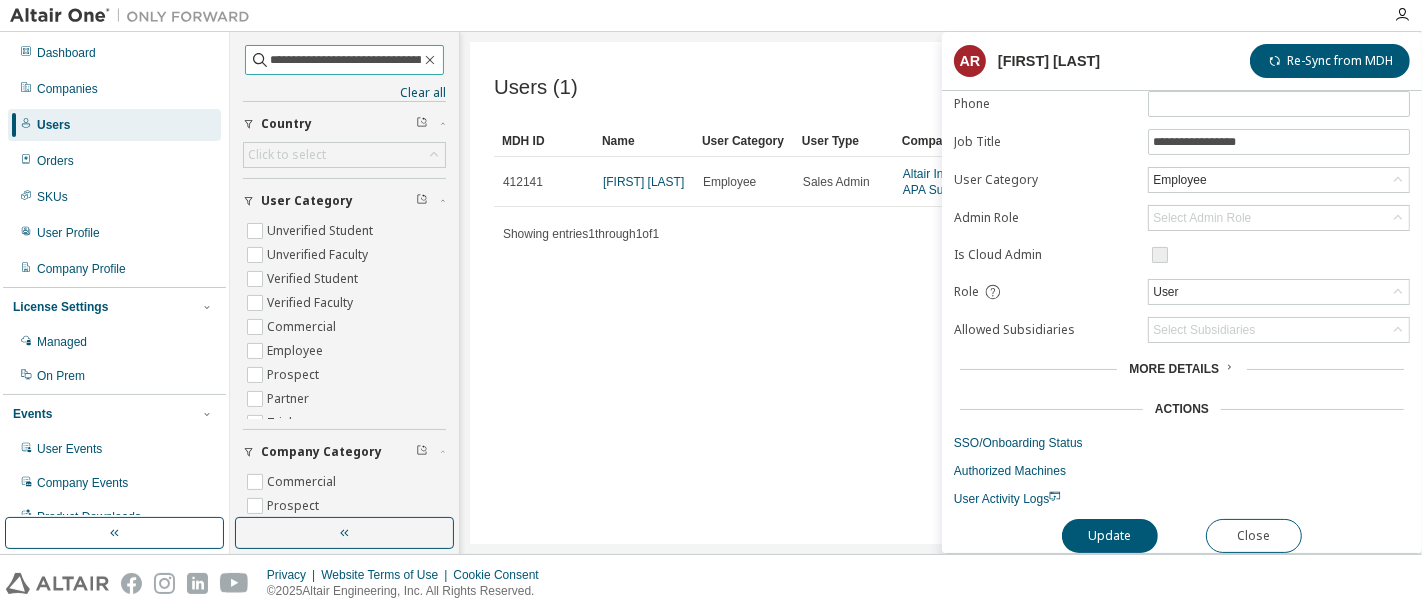 scroll, scrollTop: 0, scrollLeft: 100, axis: horizontal 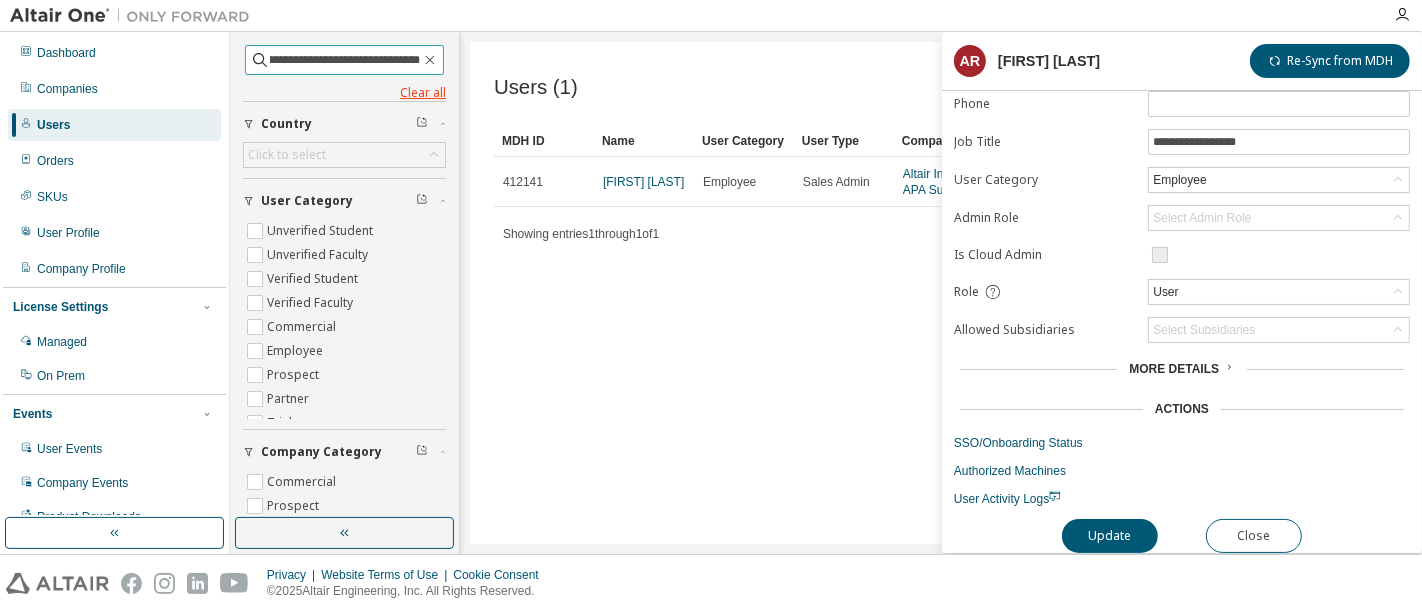 type on "**********" 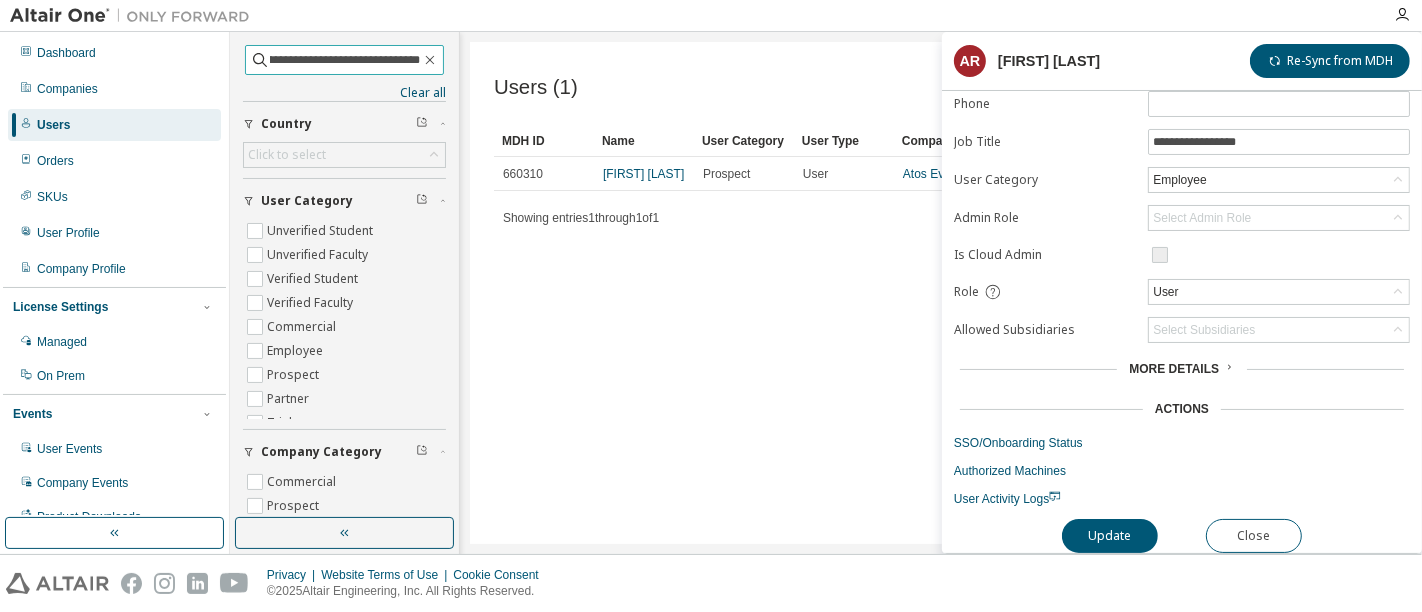 click on "**********" at bounding box center (345, 60) 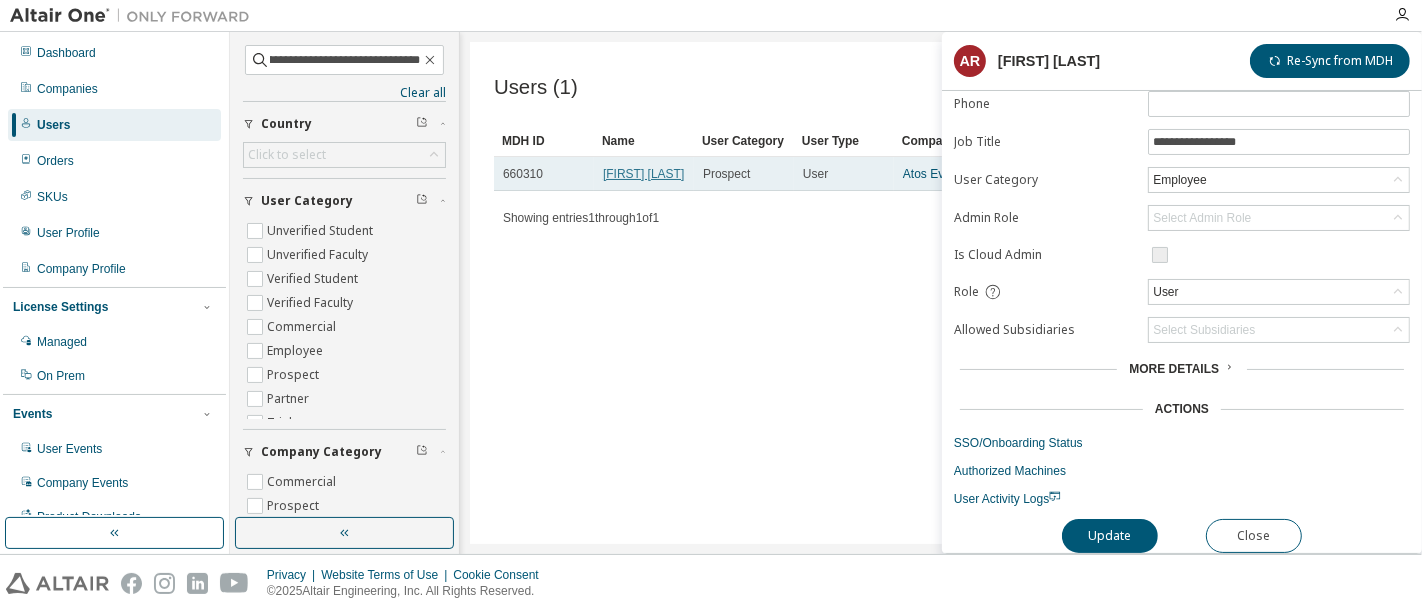 click on "[FIRST] [LAST]" at bounding box center [643, 174] 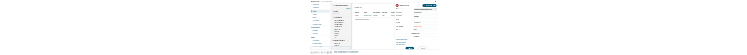 scroll, scrollTop: 62, scrollLeft: 0, axis: vertical 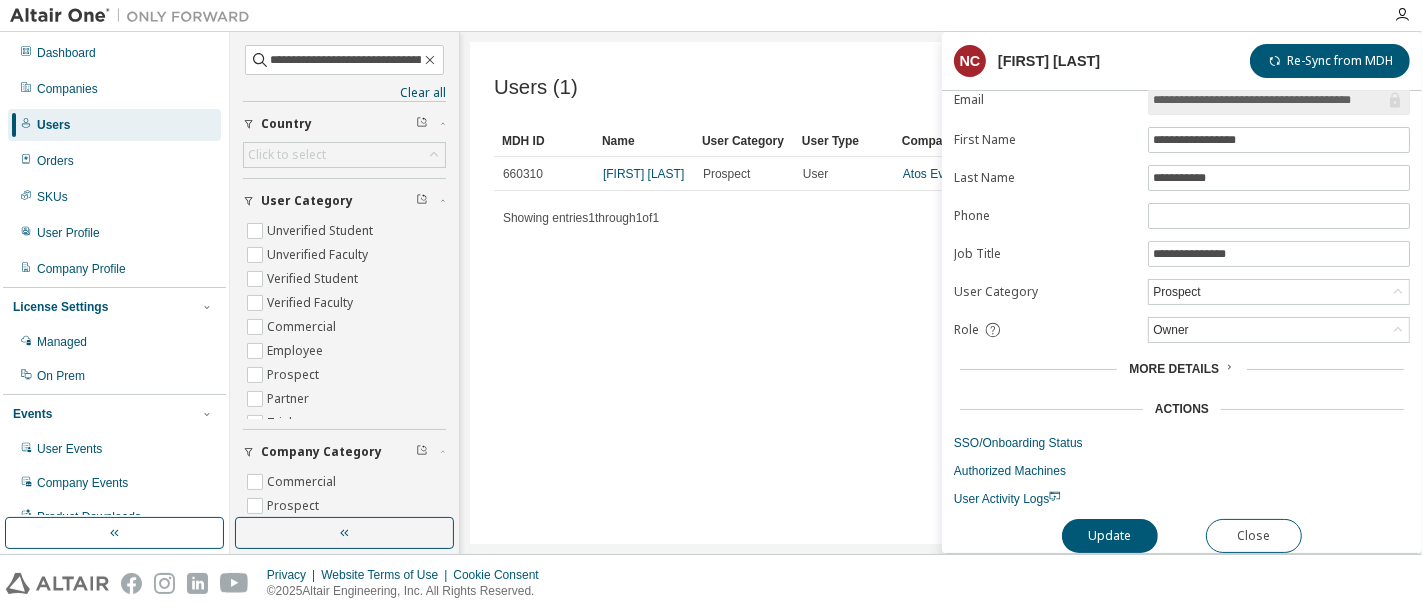click on "**********" at bounding box center (1182, 275) 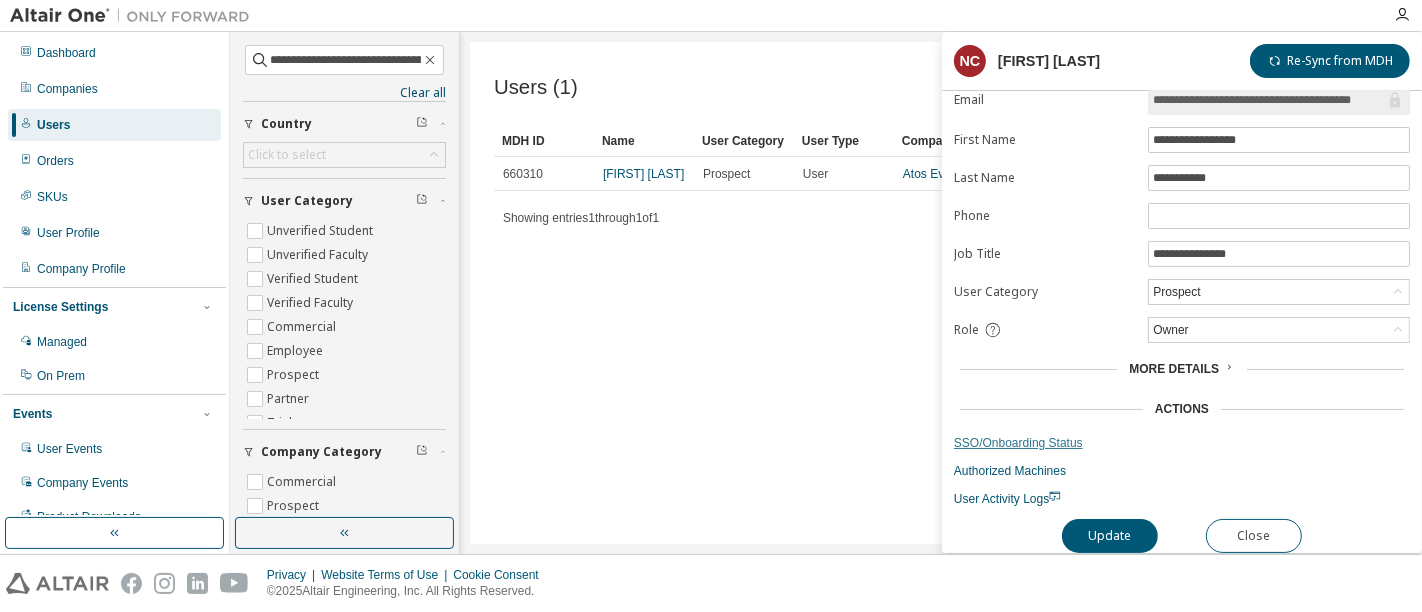 click on "SSO/Onboarding Status" at bounding box center (1182, 443) 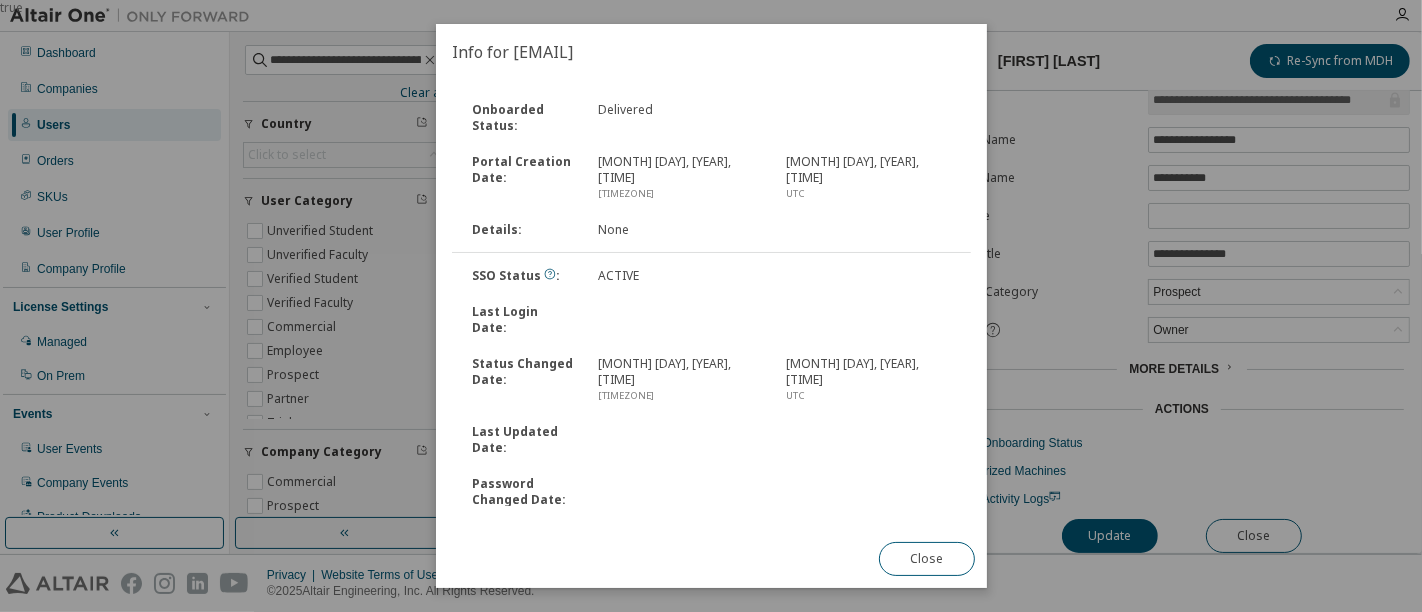 click on "true" at bounding box center (711, 306) 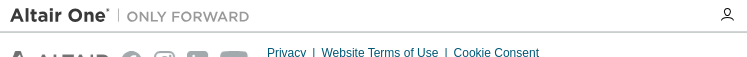 scroll, scrollTop: 0, scrollLeft: 0, axis: both 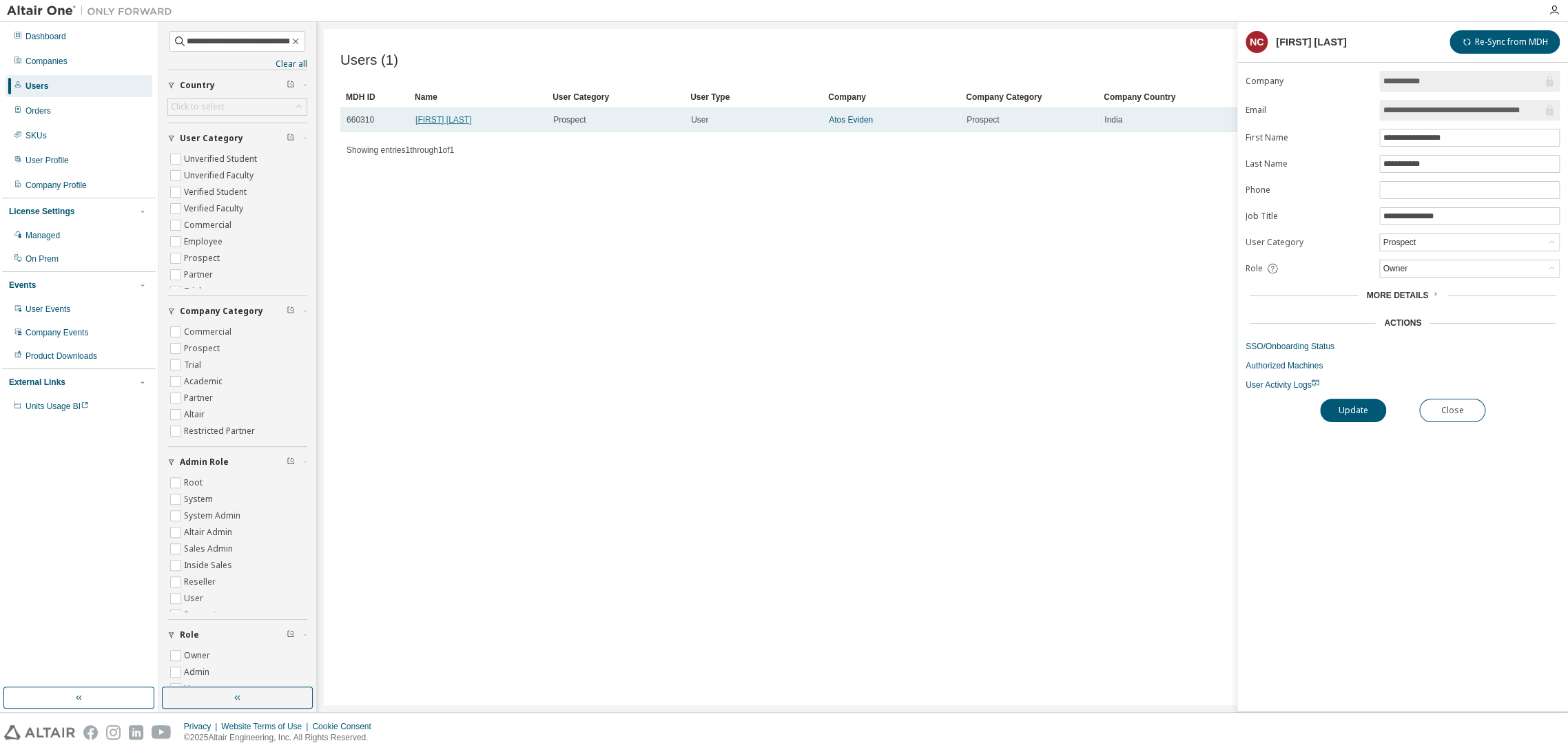 click on "[FIRST] [LAST]" at bounding box center [443, 120] 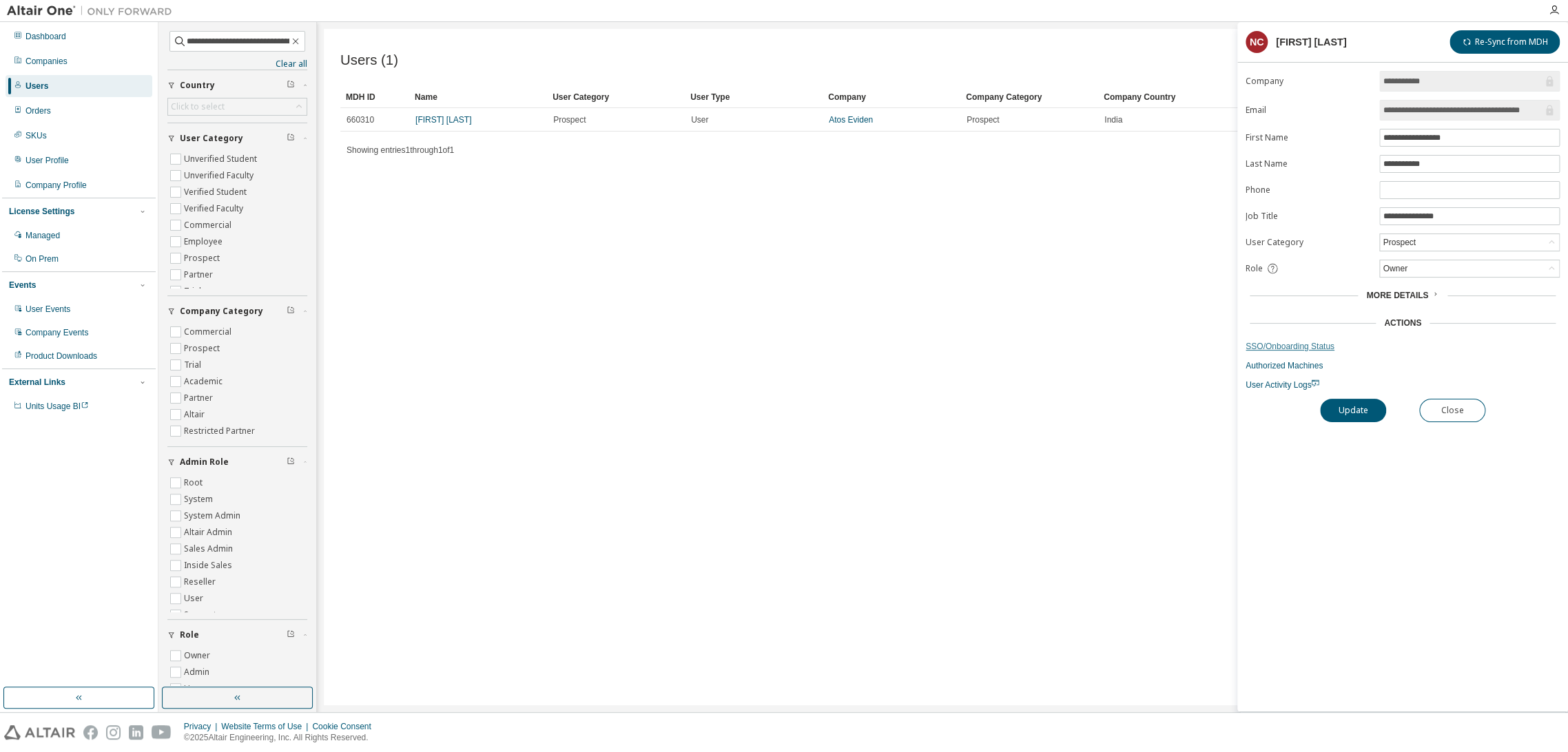 click on "SSO/Onboarding Status" at bounding box center [1403, 346] 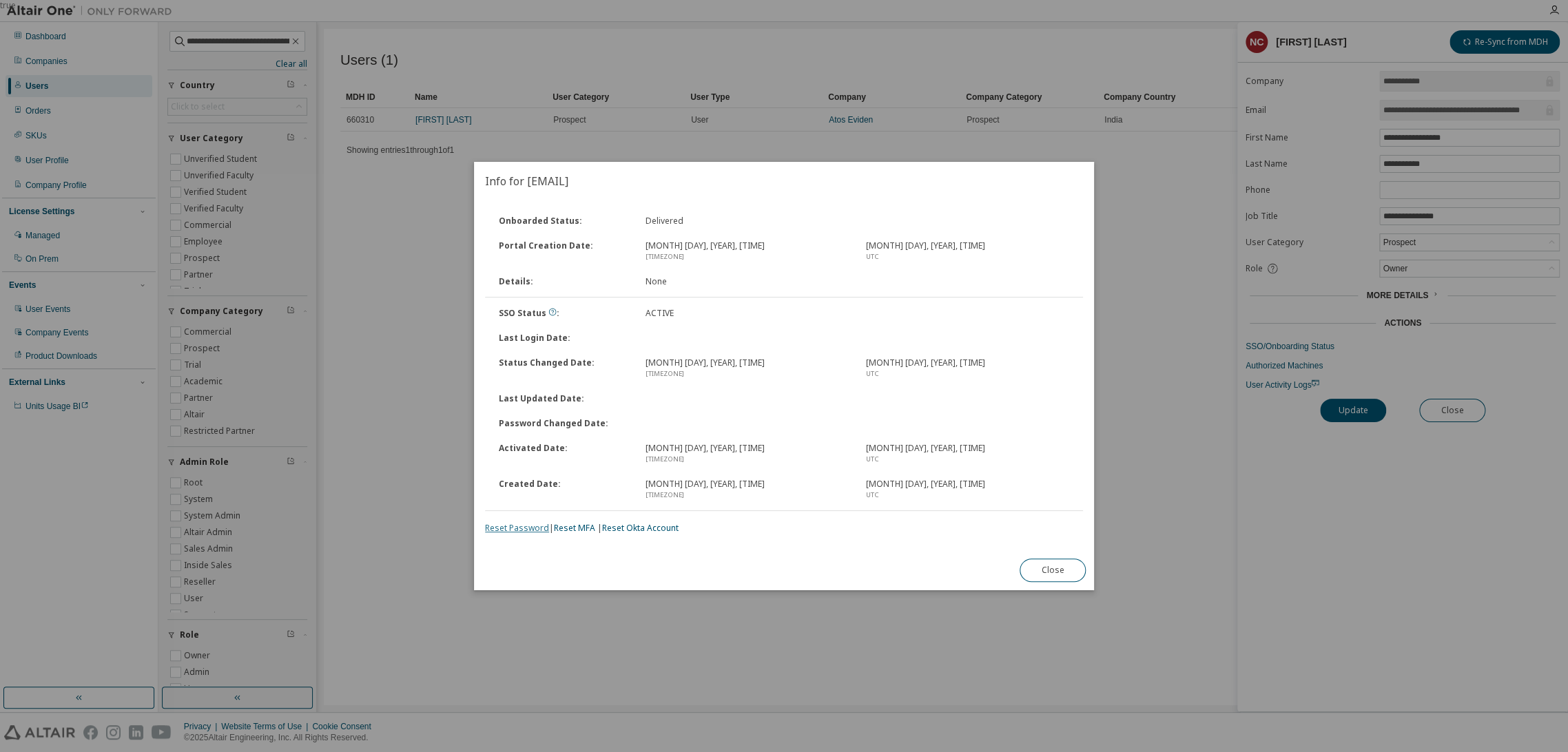 type 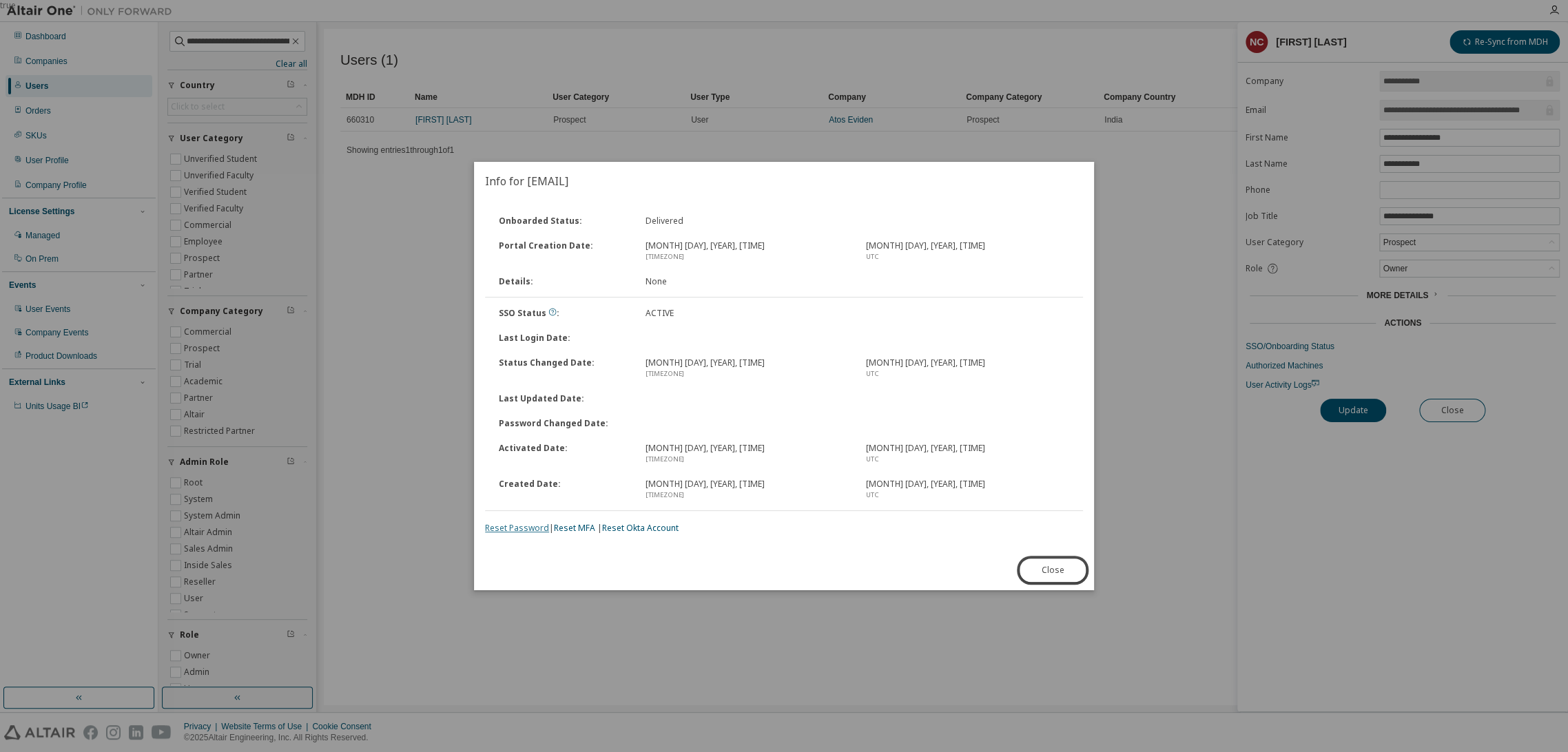 click on "Reset Password" at bounding box center [517, 528] 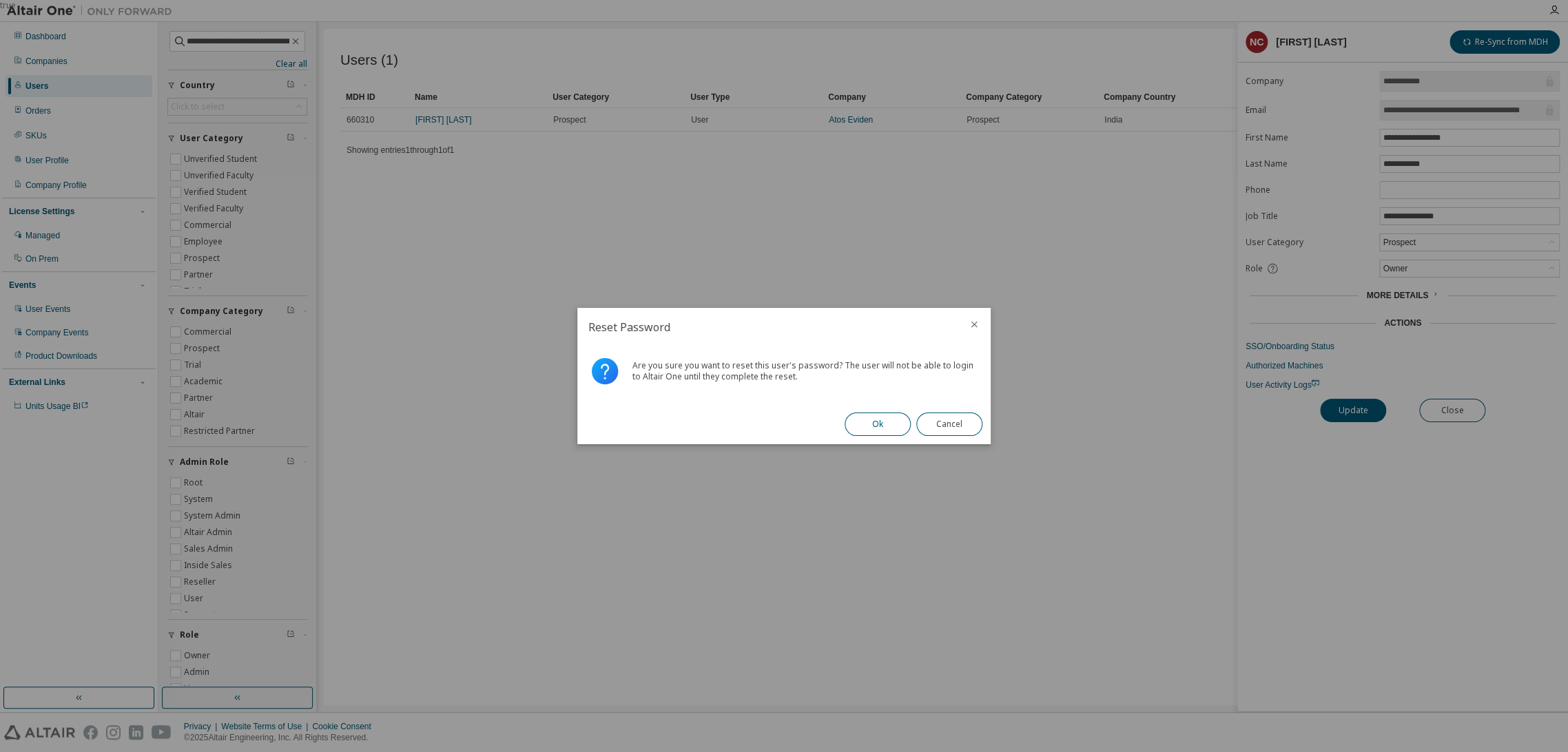 click on "Ok" at bounding box center [878, 424] 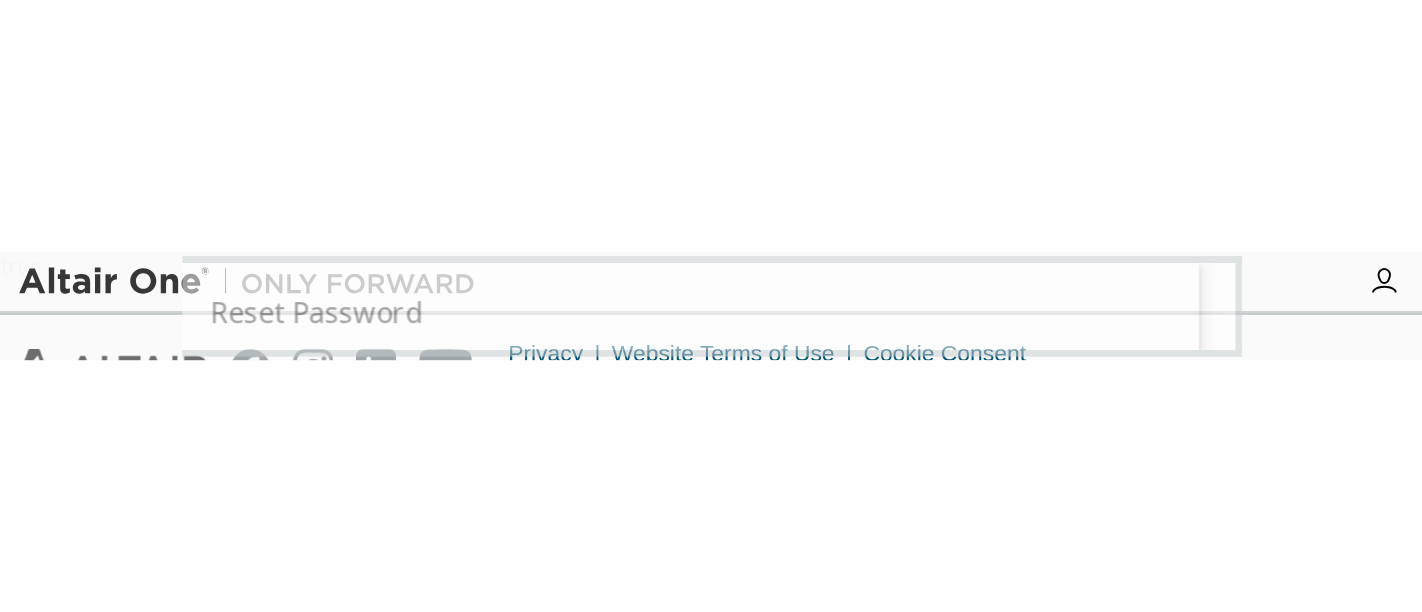 scroll, scrollTop: 143, scrollLeft: 0, axis: vertical 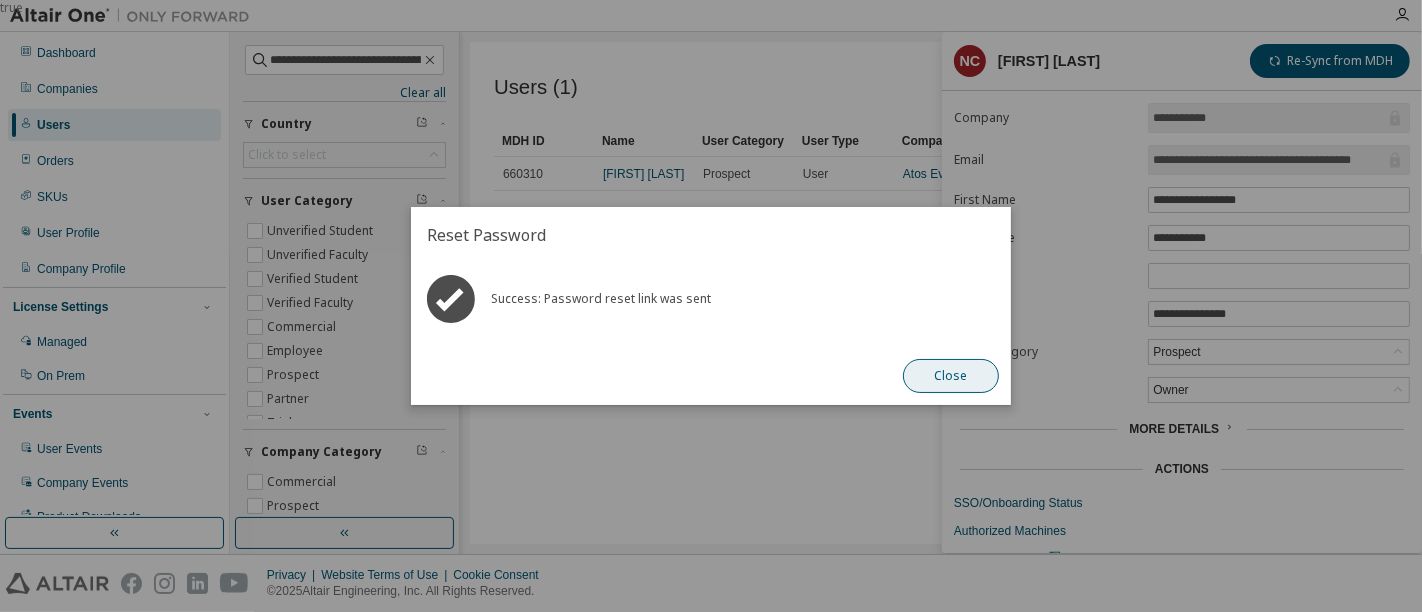 click on "Close" at bounding box center [951, 376] 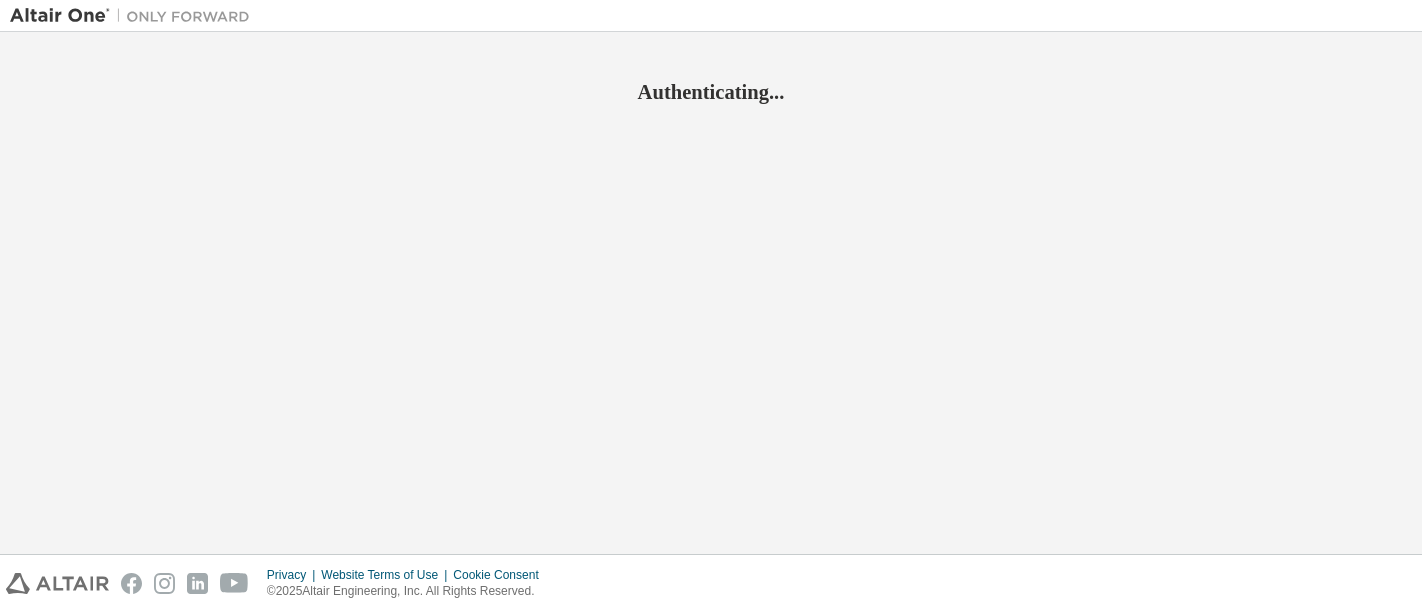 scroll, scrollTop: 0, scrollLeft: 0, axis: both 